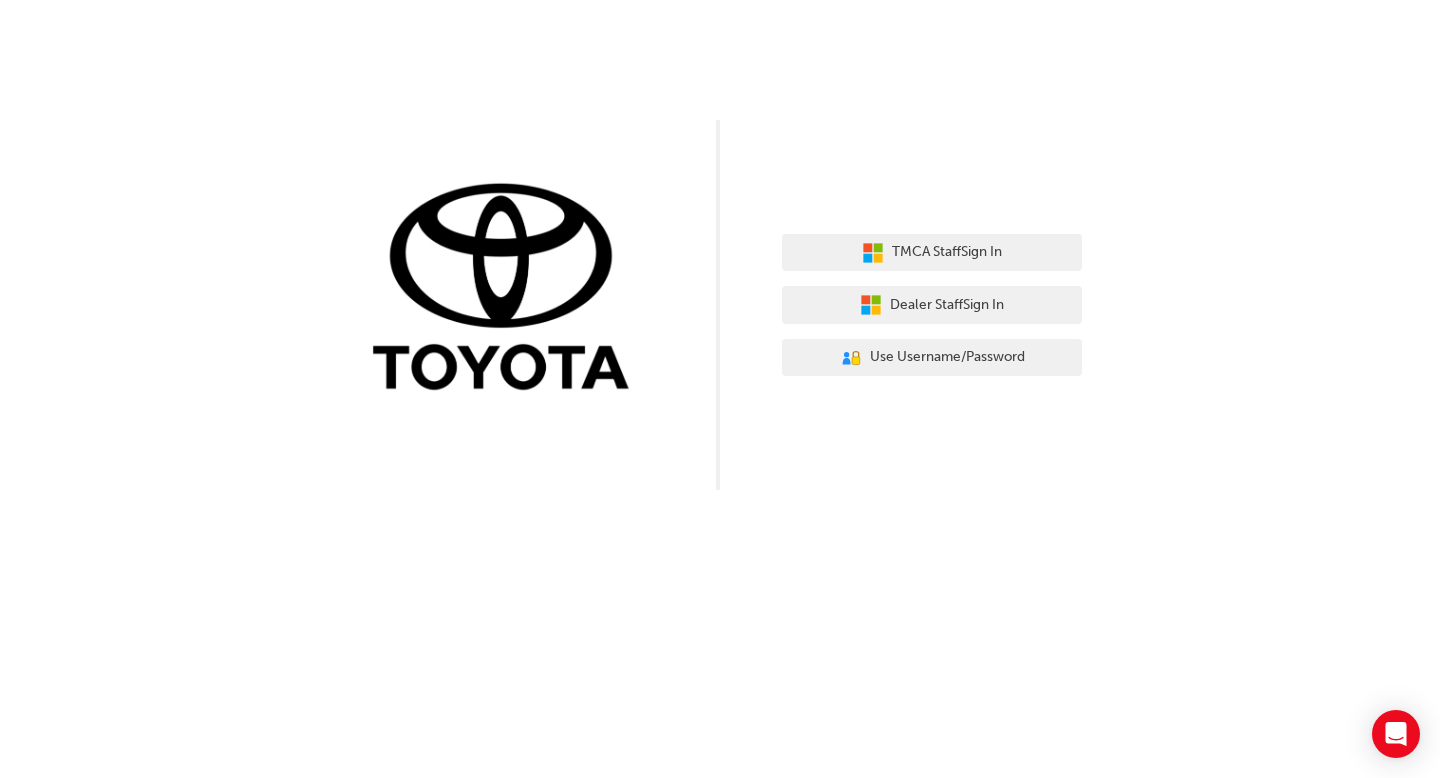scroll, scrollTop: 0, scrollLeft: 0, axis: both 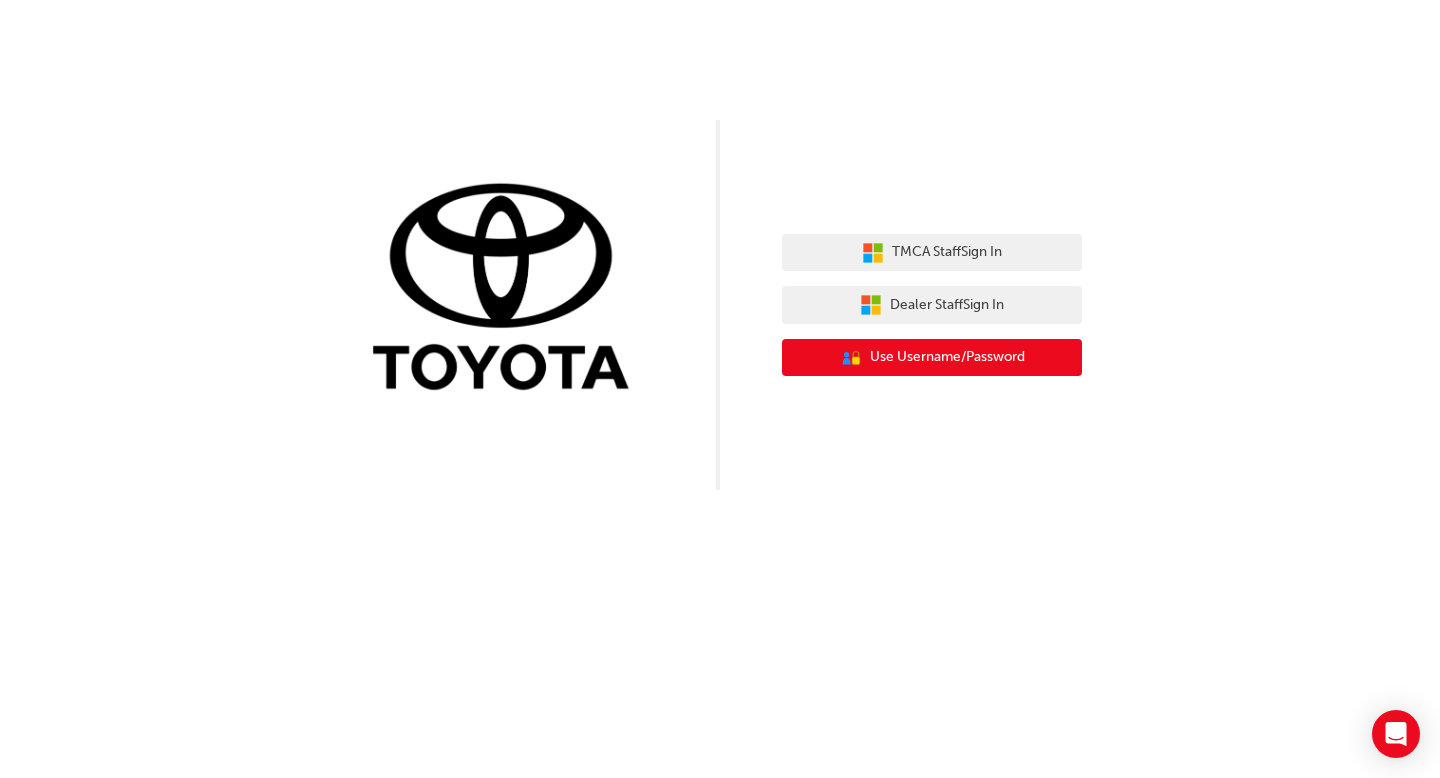 click on "Use Username/Password" at bounding box center (947, 357) 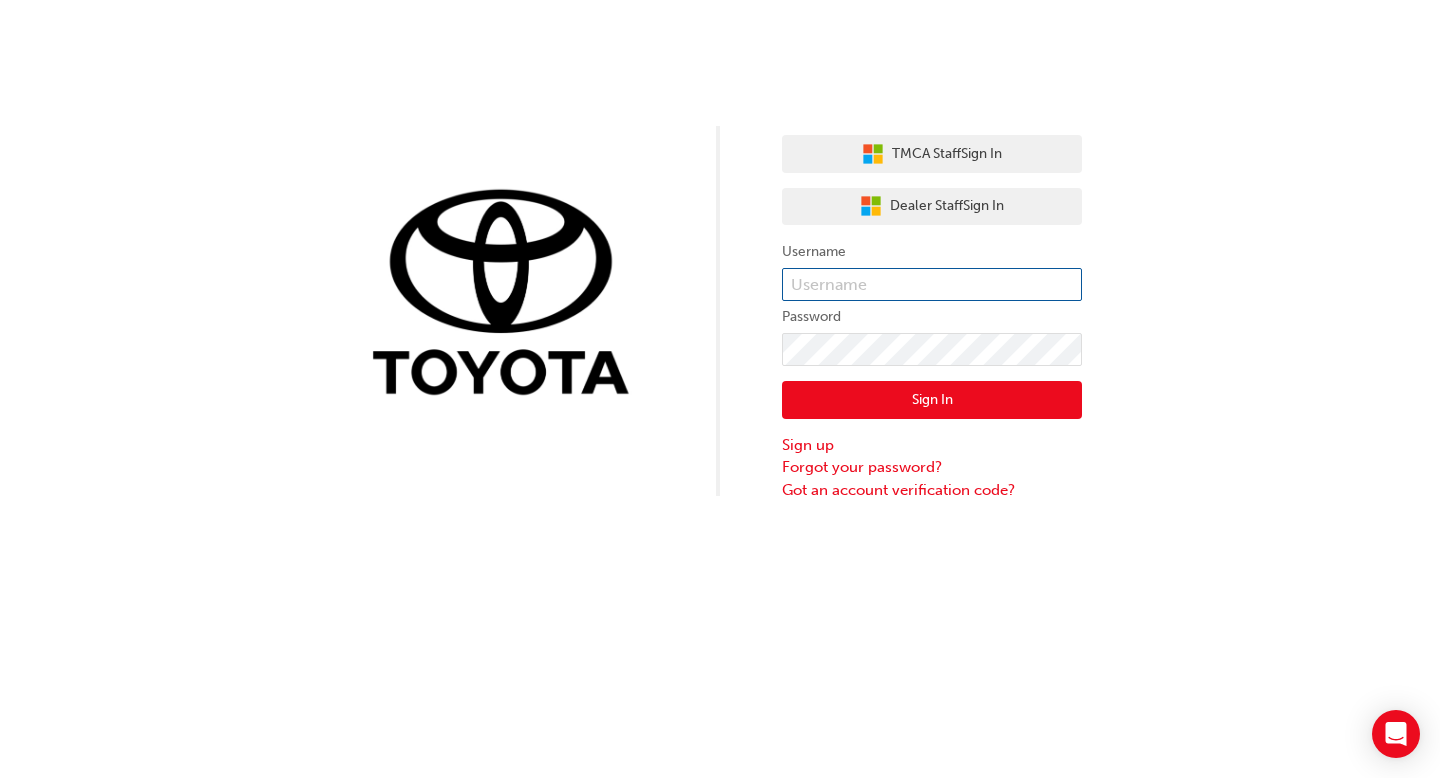 click at bounding box center (932, 285) 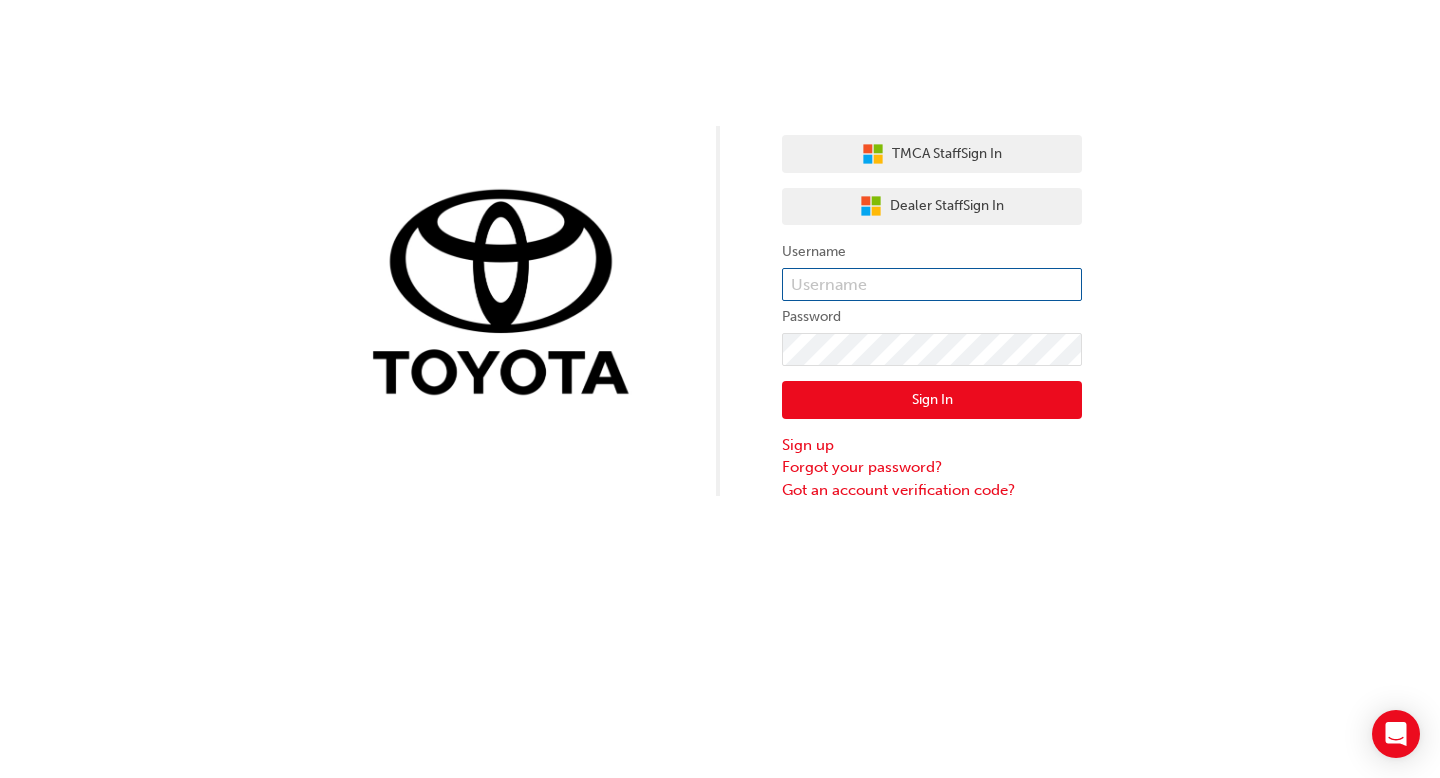 type on "[EMAIL]" 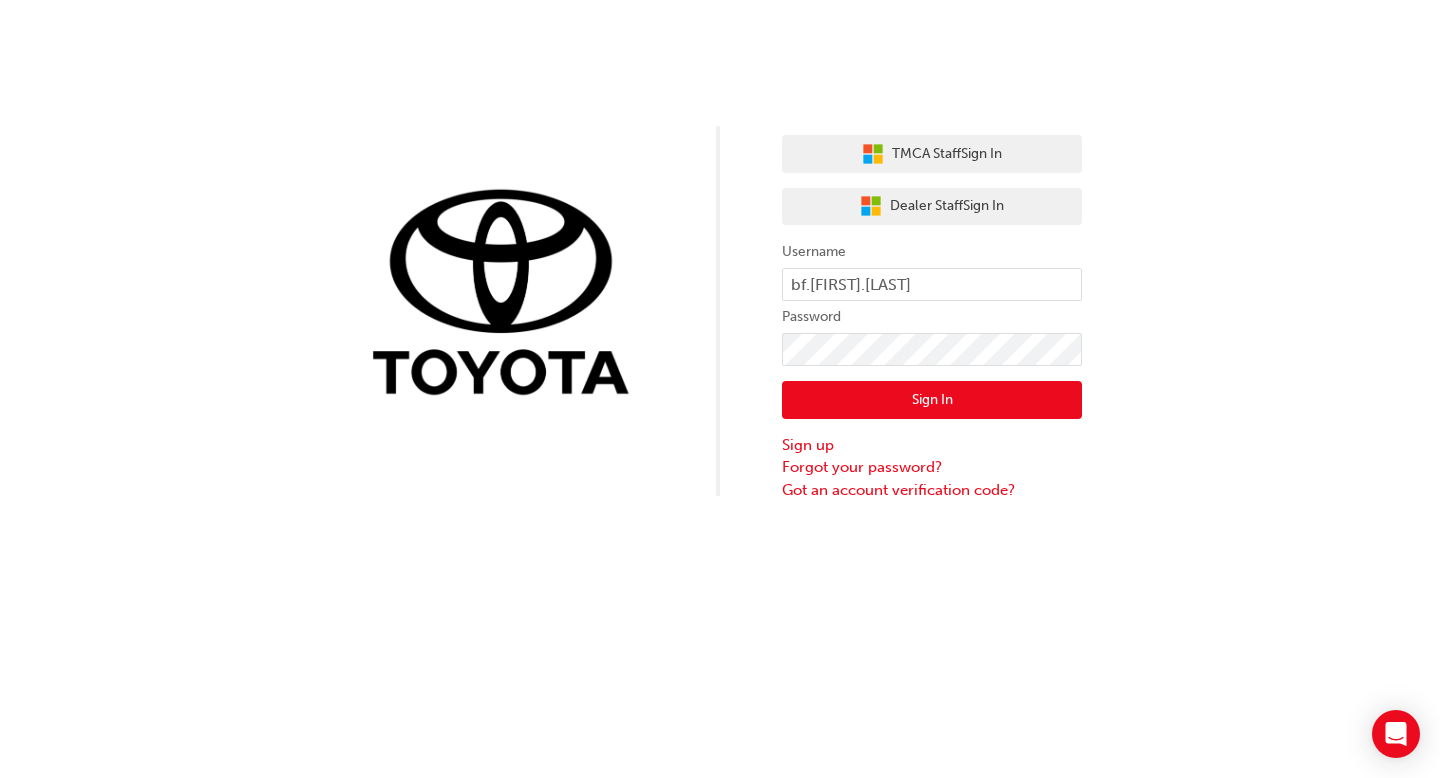 click on "Sign In" at bounding box center [932, 400] 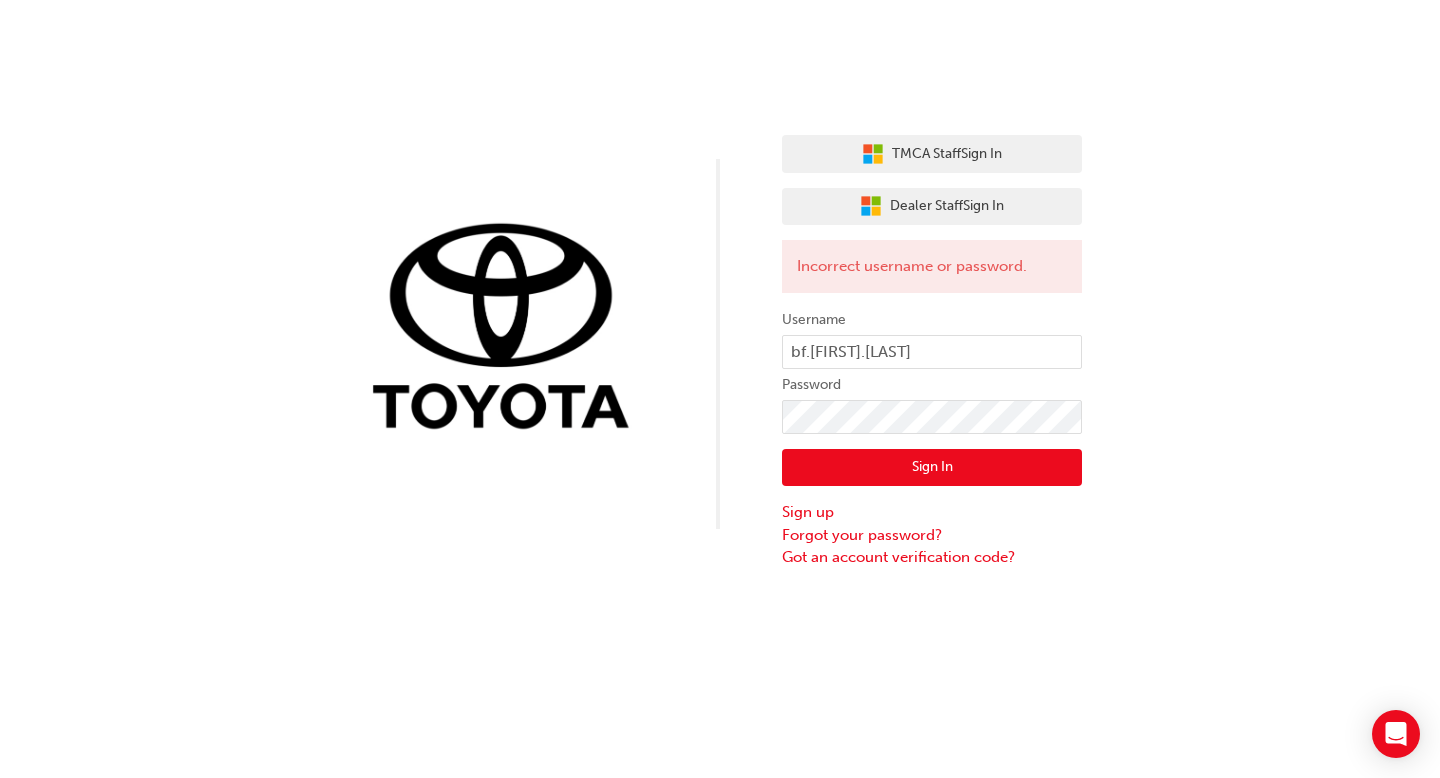 click on "Sign In" at bounding box center [932, 468] 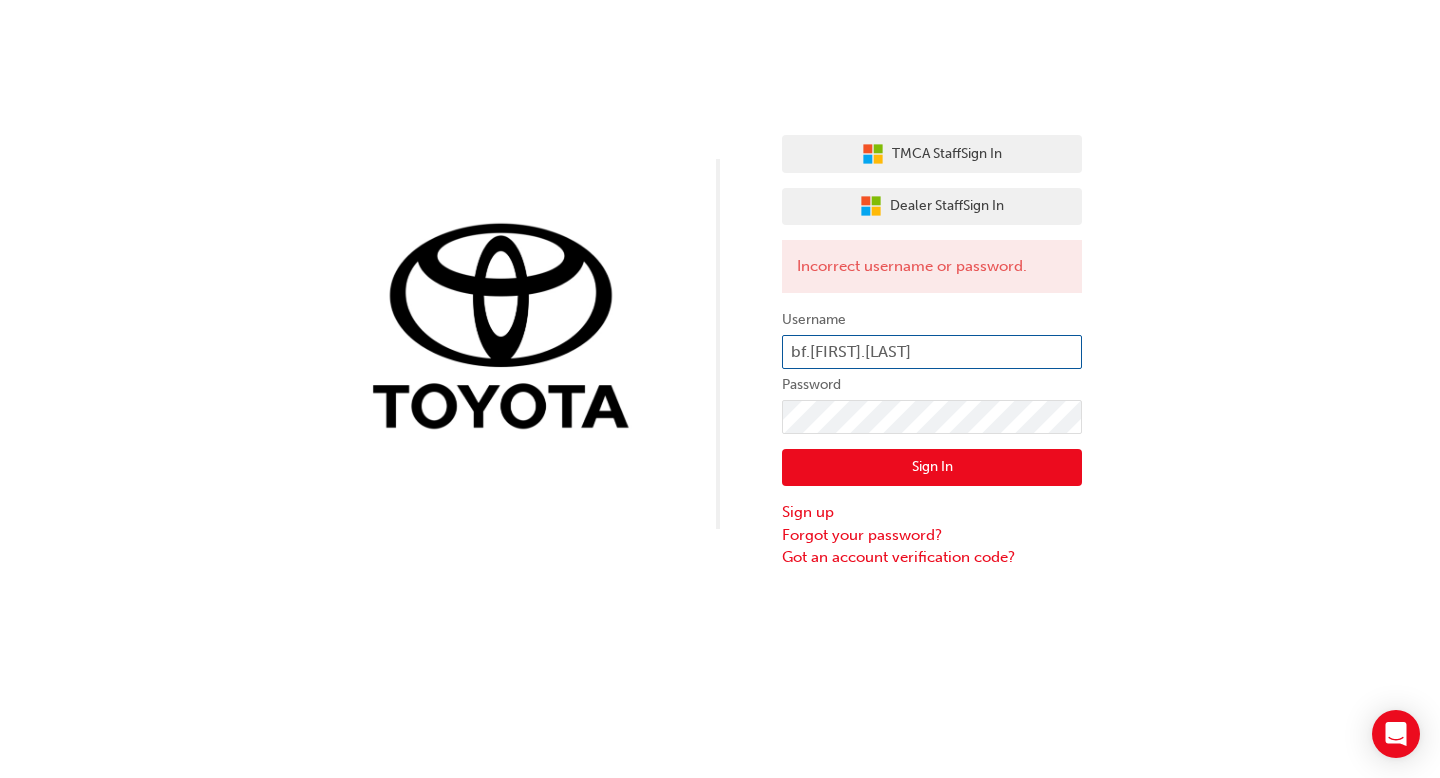 click on "[EMAIL]" at bounding box center (932, 352) 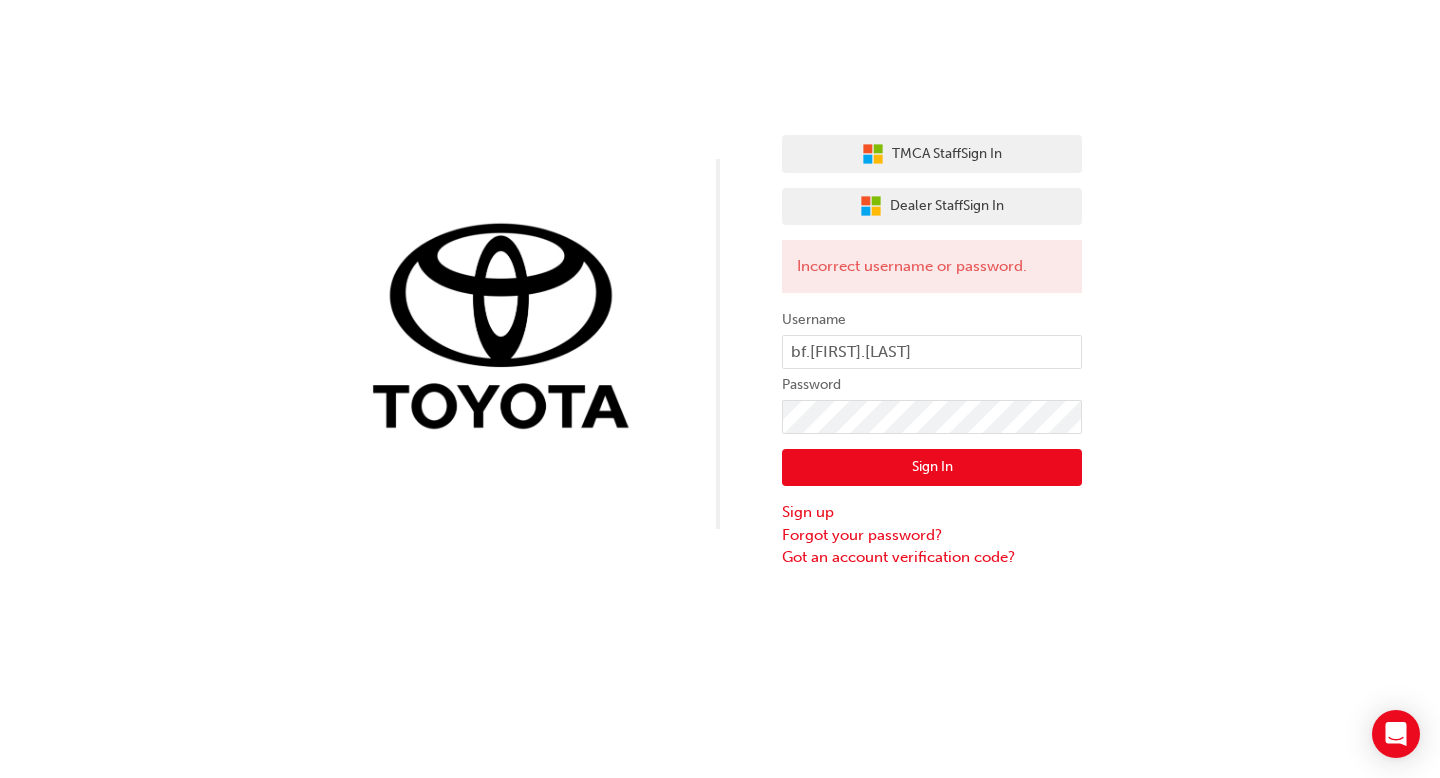 click on "Sign In" at bounding box center [932, 468] 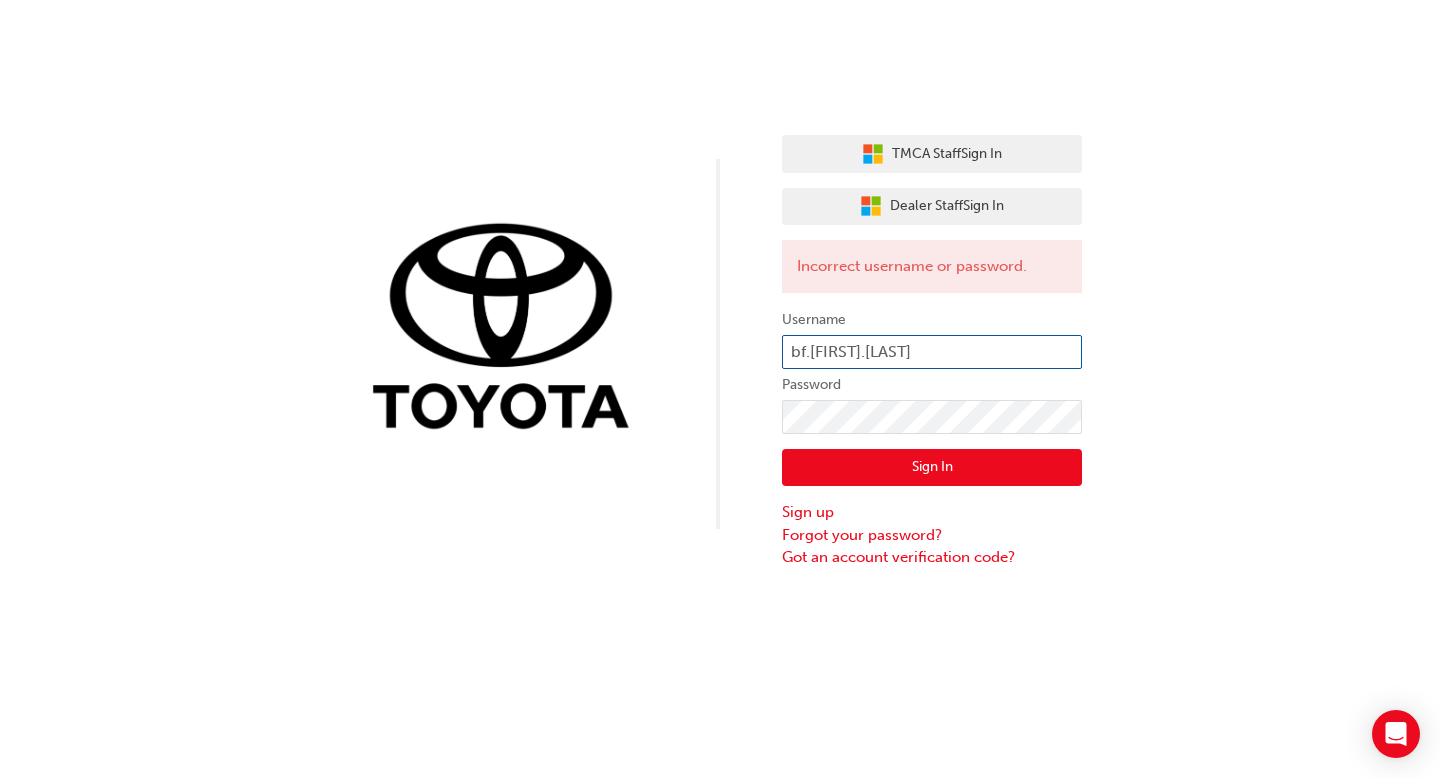 click on "[EMAIL]" at bounding box center (932, 352) 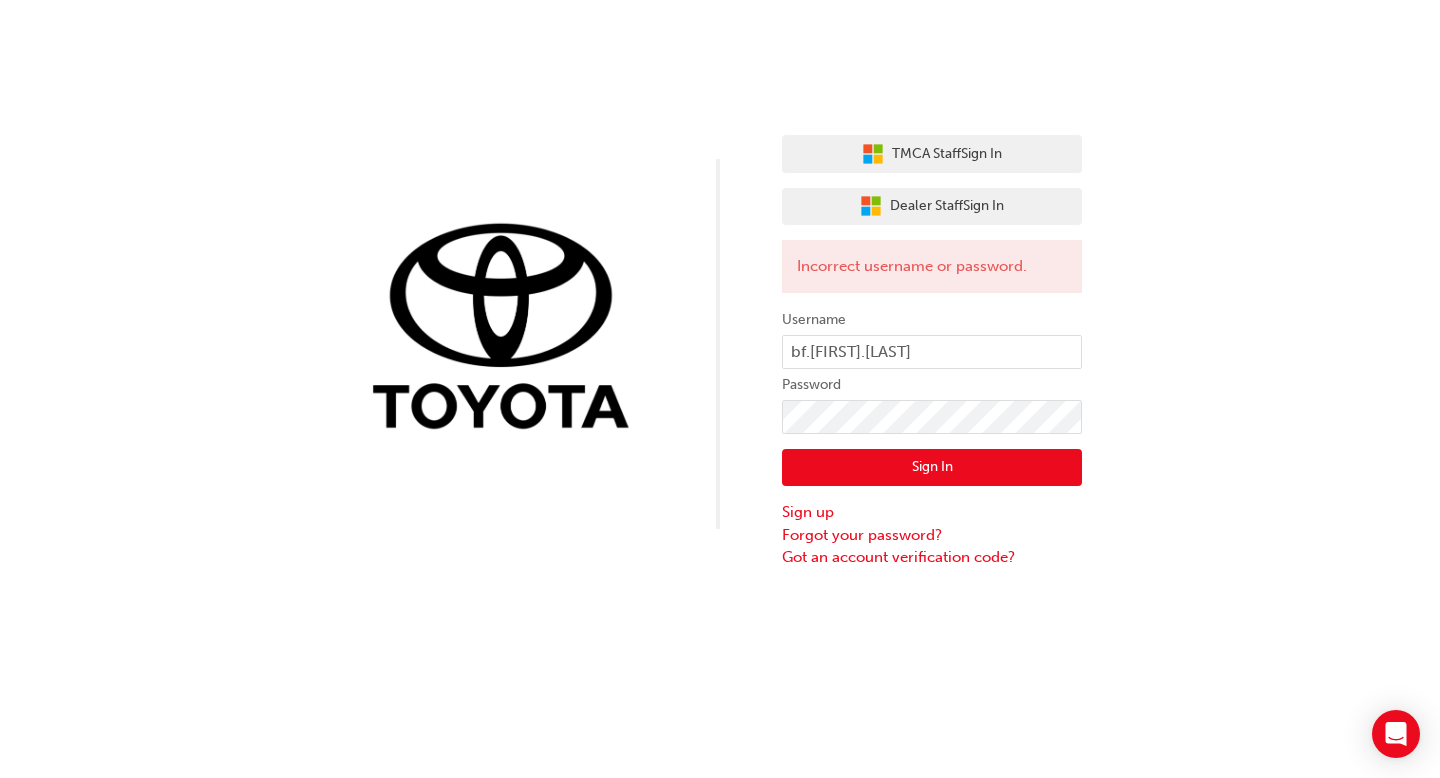 click on "Sign In" at bounding box center (932, 468) 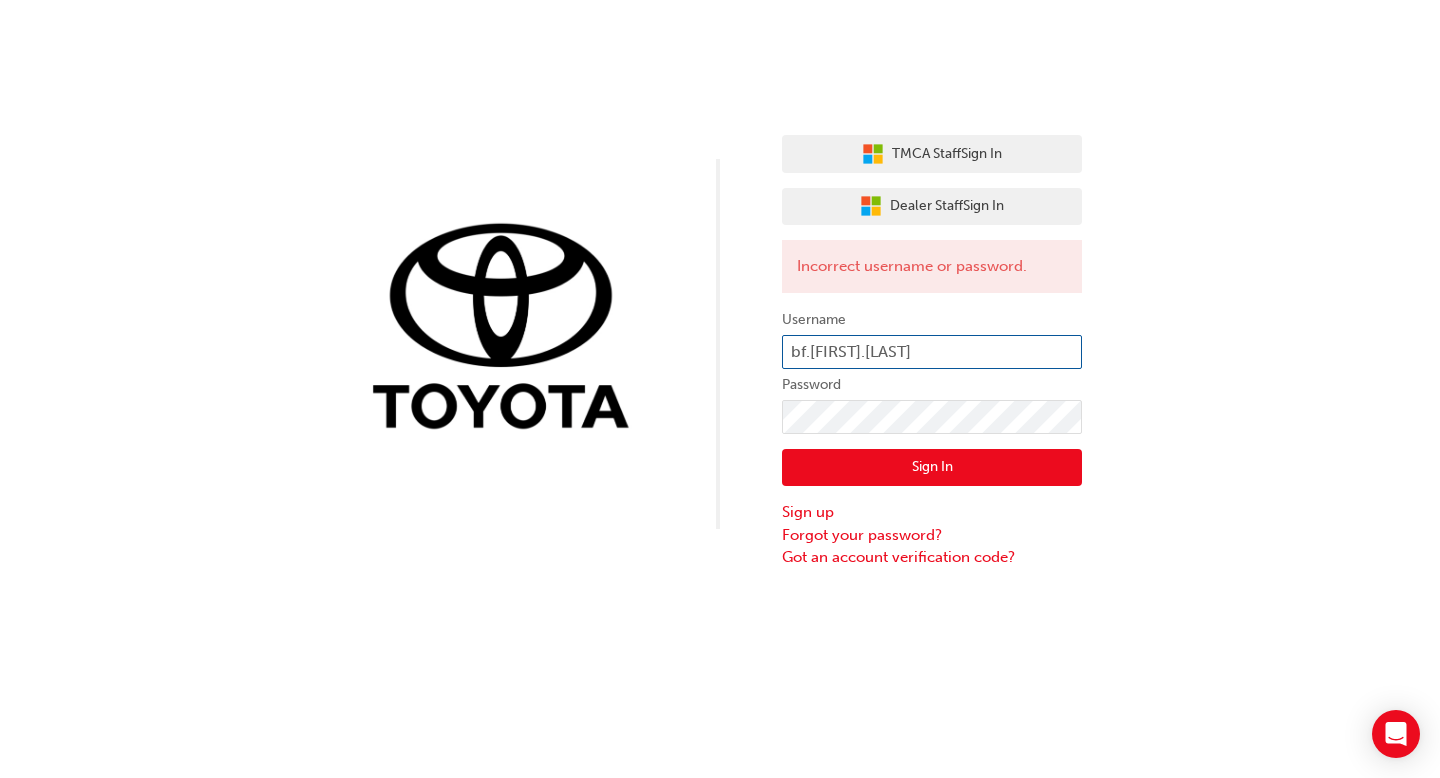 click on "[EMAIL]" at bounding box center [932, 352] 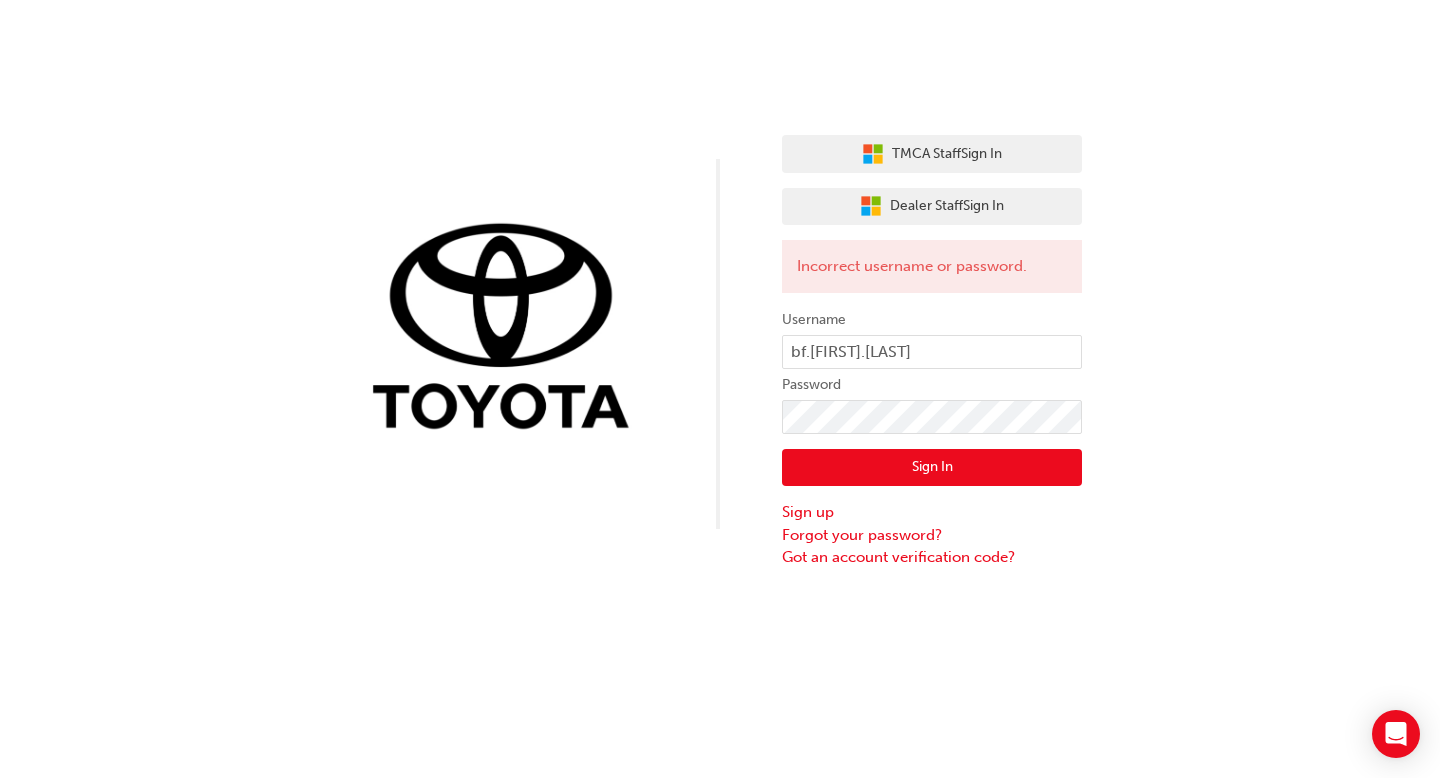 click on "Sign In" at bounding box center (932, 468) 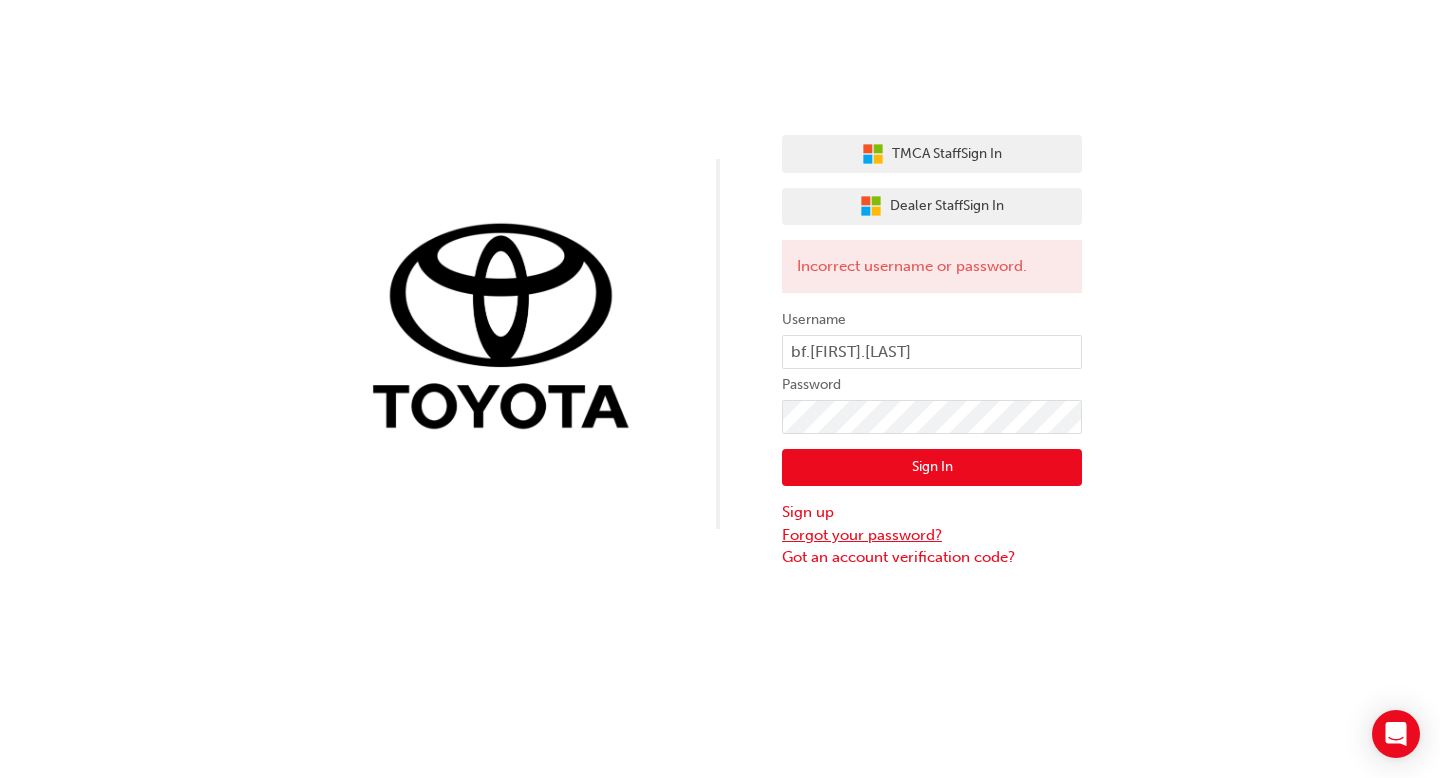 click on "Forgot your password?" at bounding box center [932, 535] 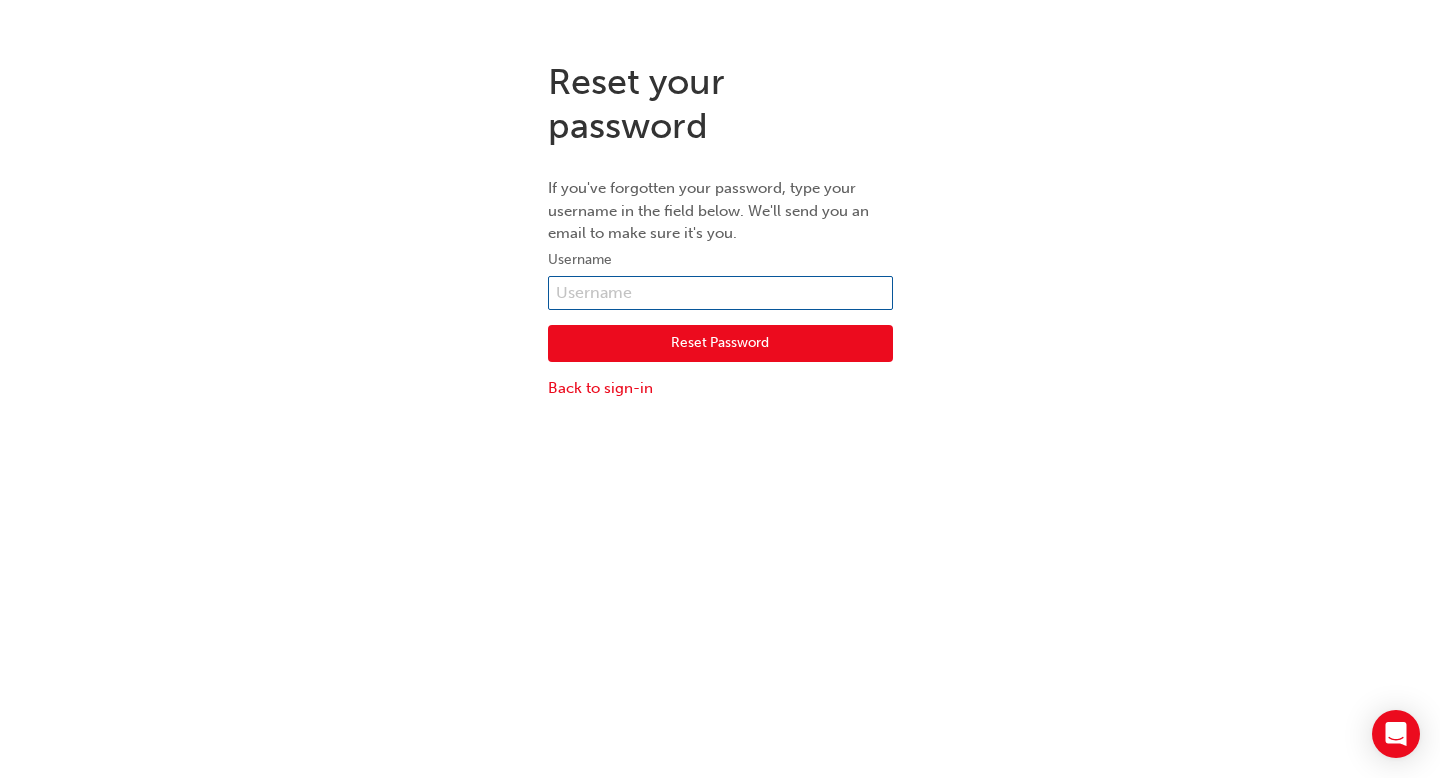 click at bounding box center [720, 293] 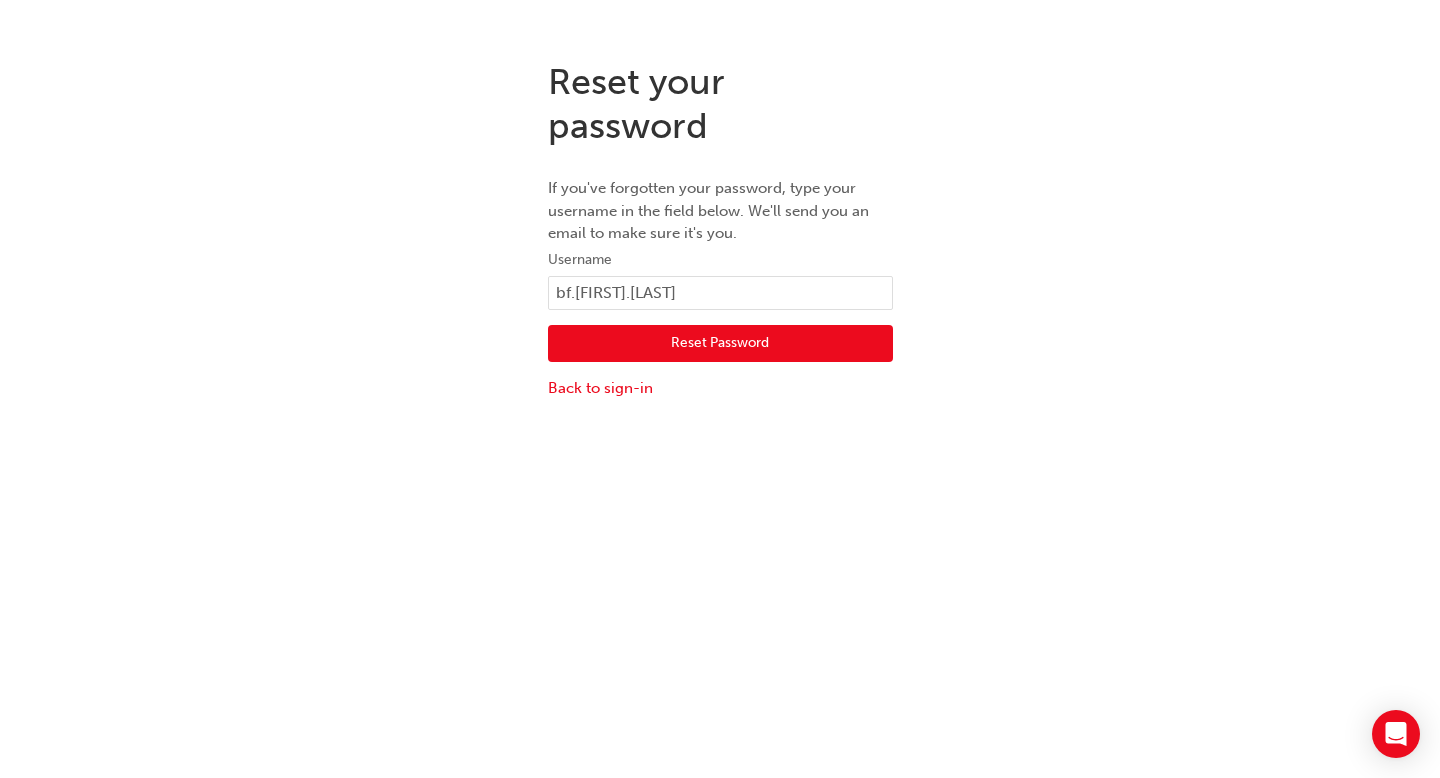 click on "Reset Password" at bounding box center (720, 344) 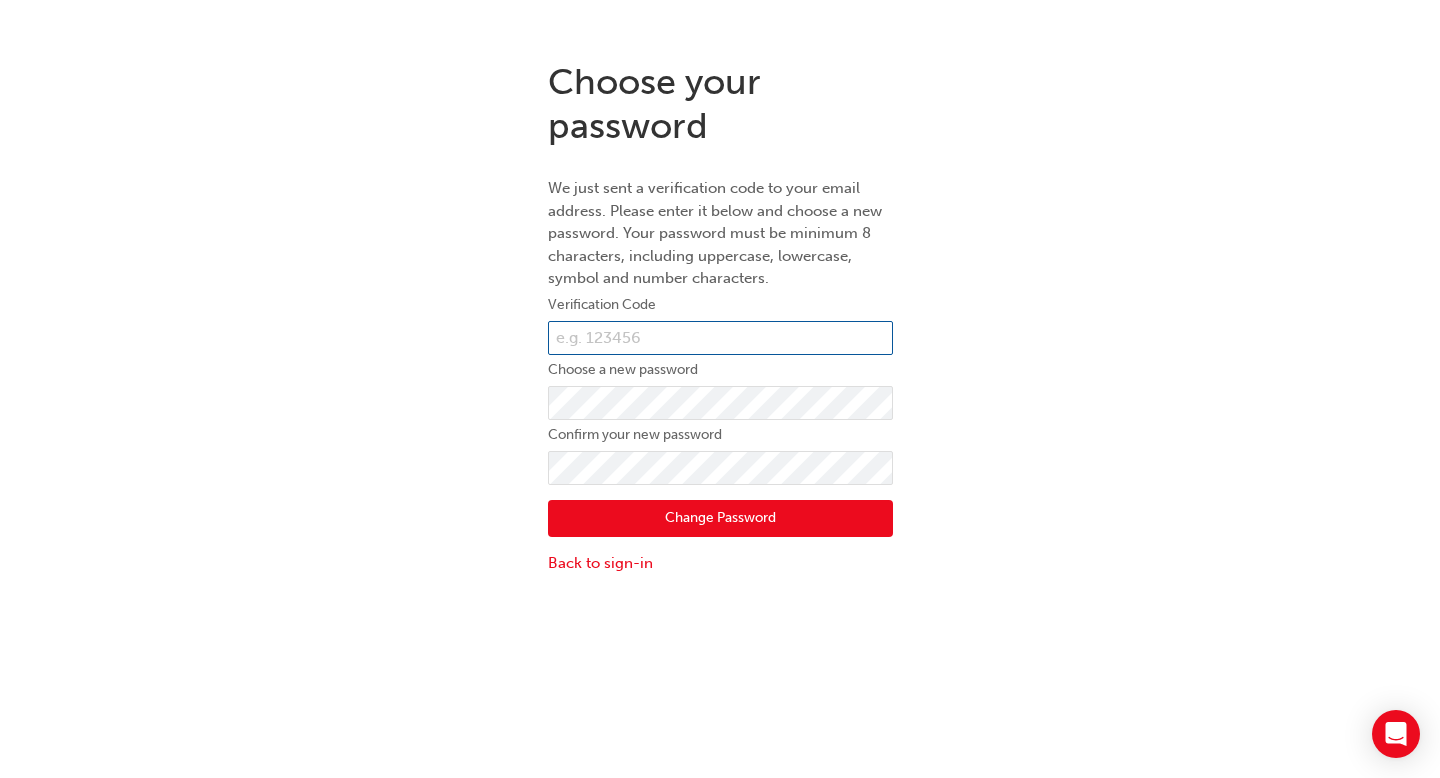 click at bounding box center [720, 338] 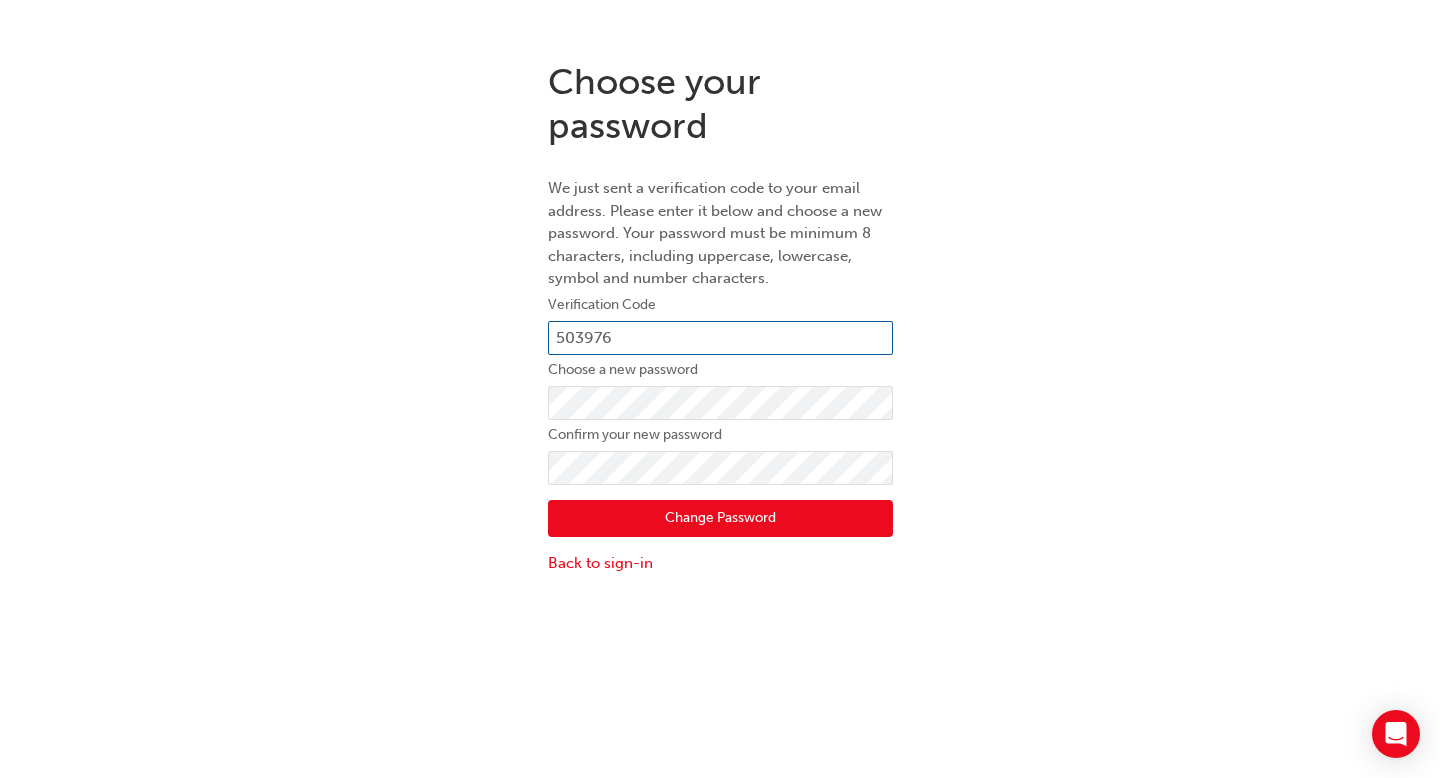 type on "503976" 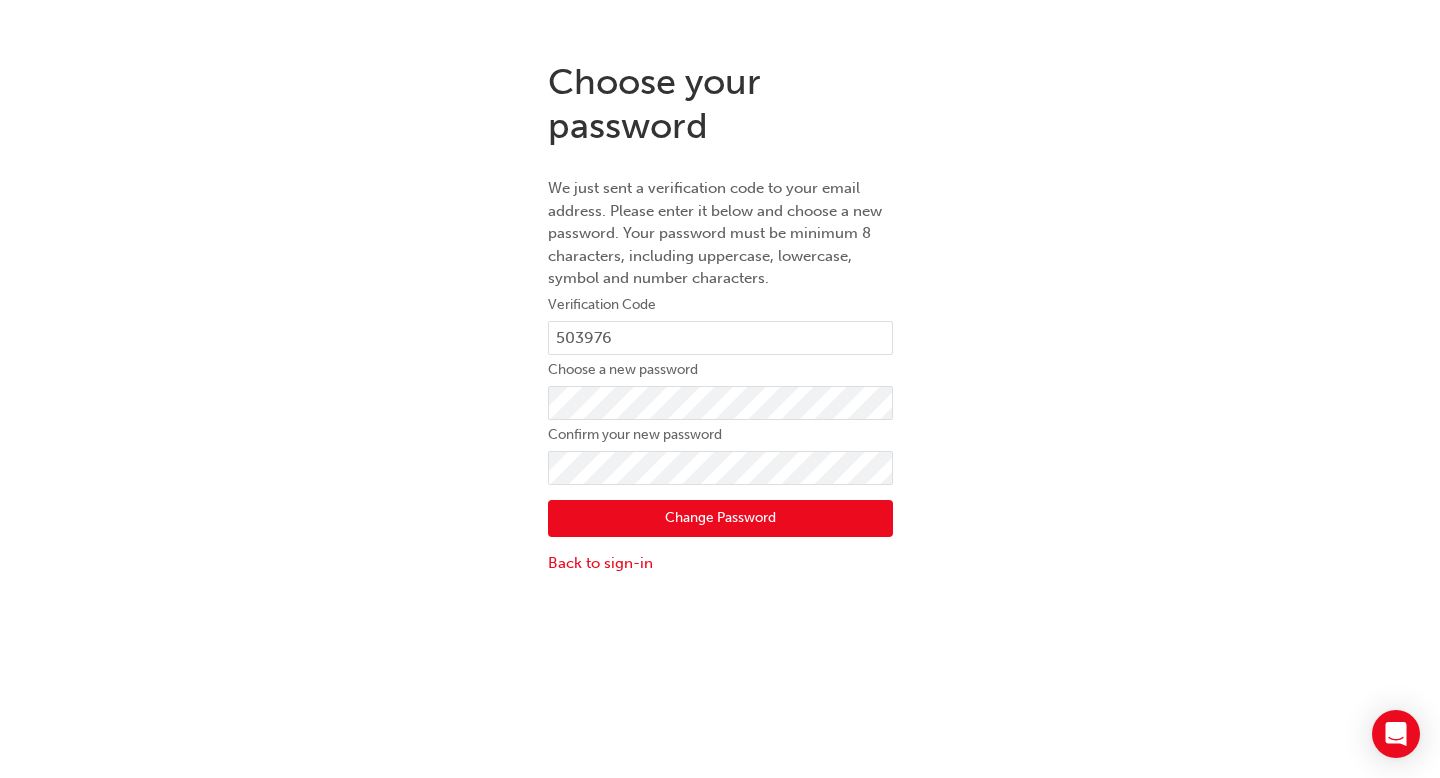 click on "Change Password" at bounding box center [720, 519] 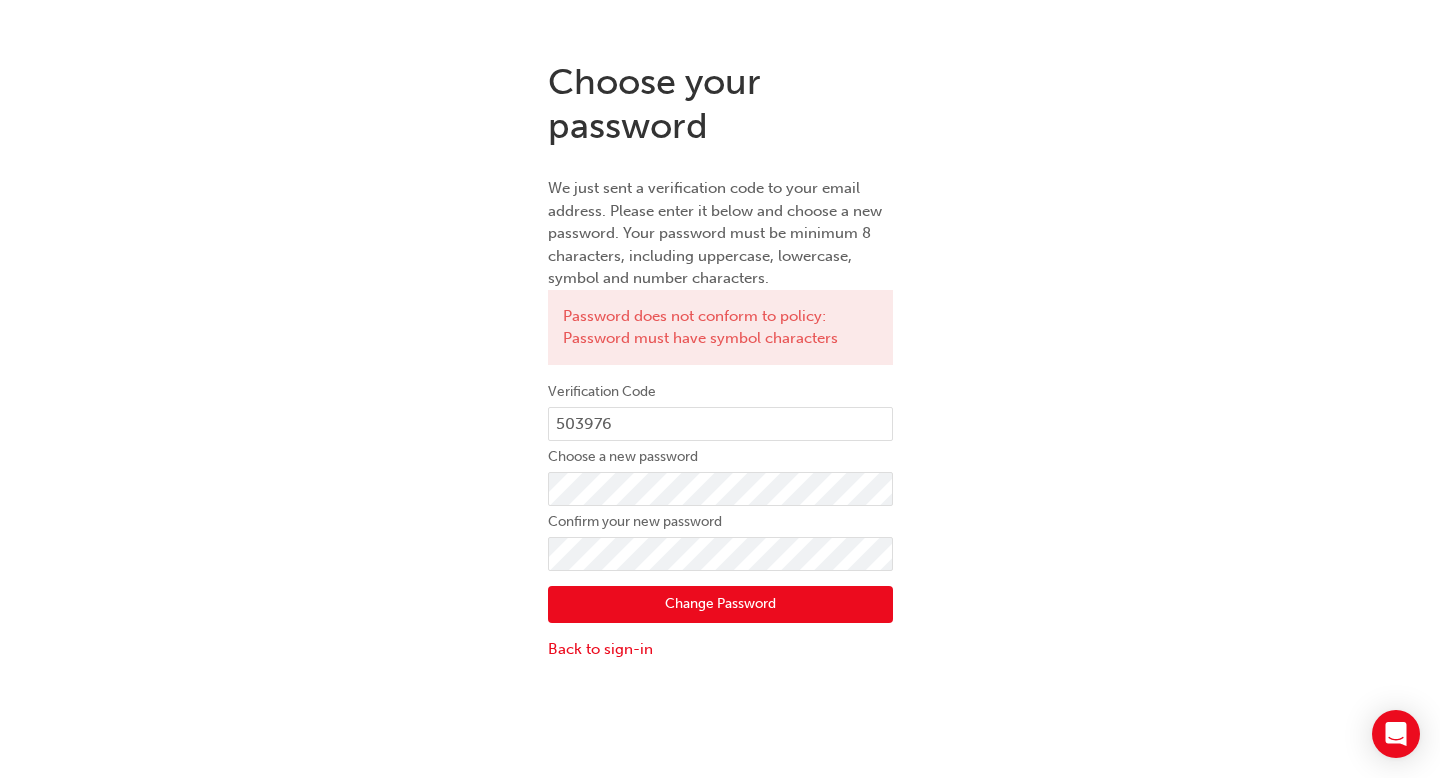 click on "Change Password" at bounding box center [720, 605] 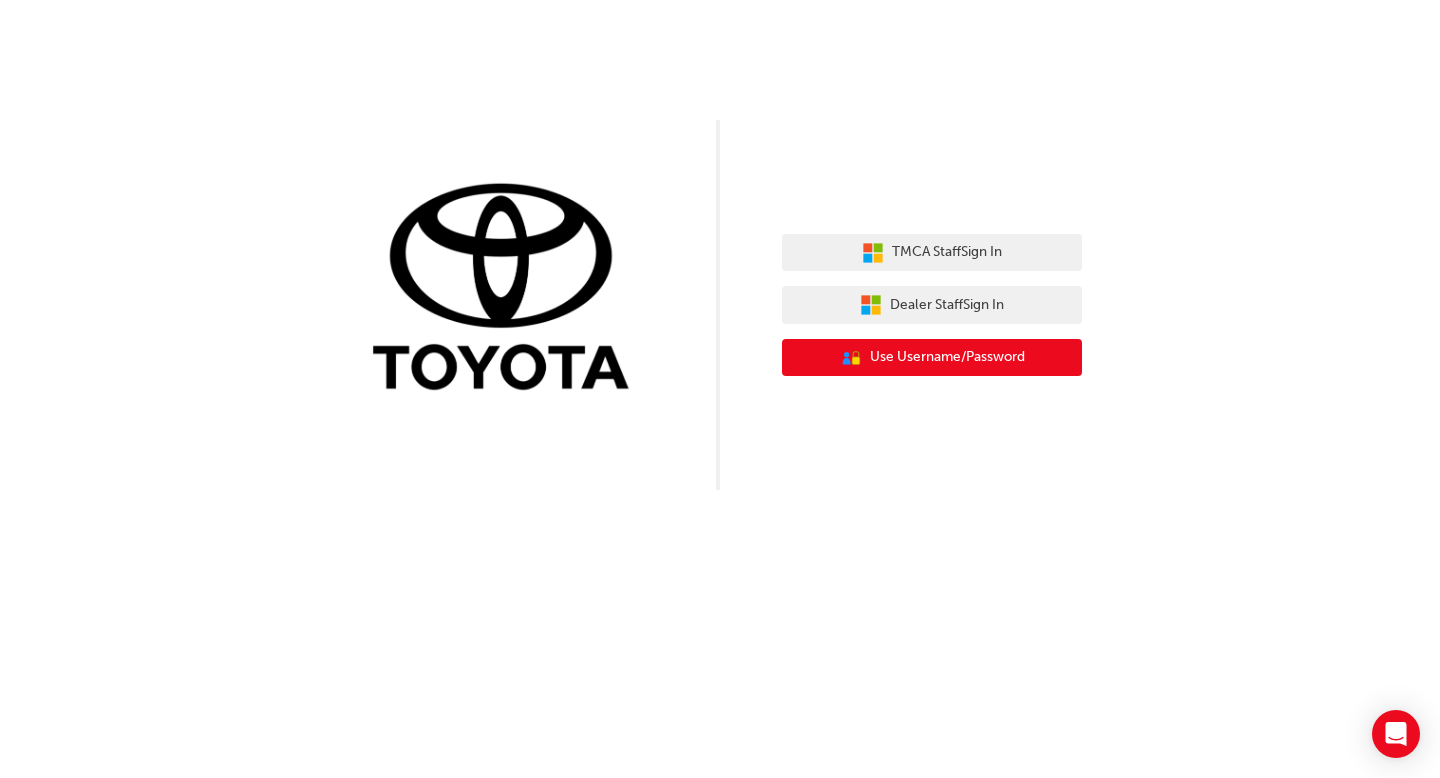 click on "Use Username/Password" at bounding box center (947, 357) 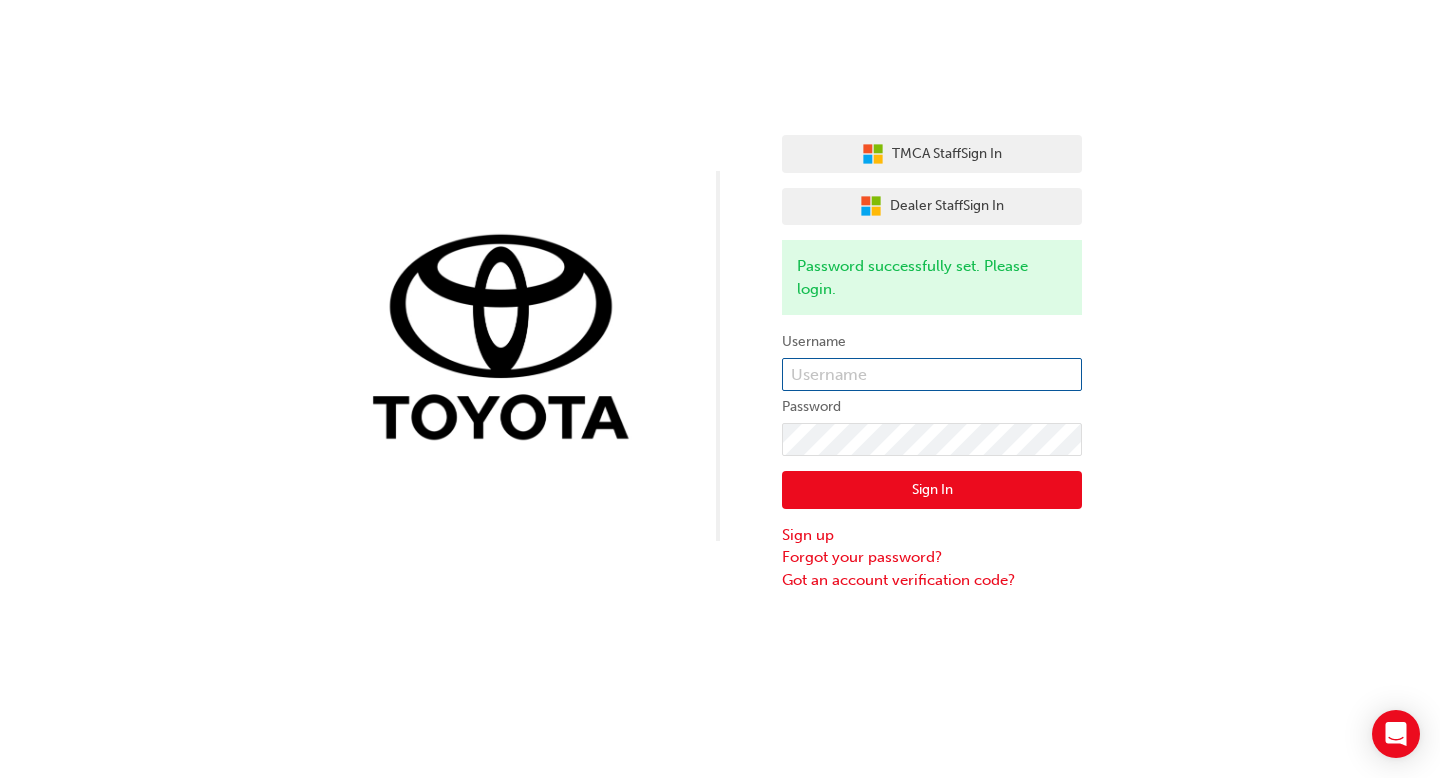 click at bounding box center (932, 375) 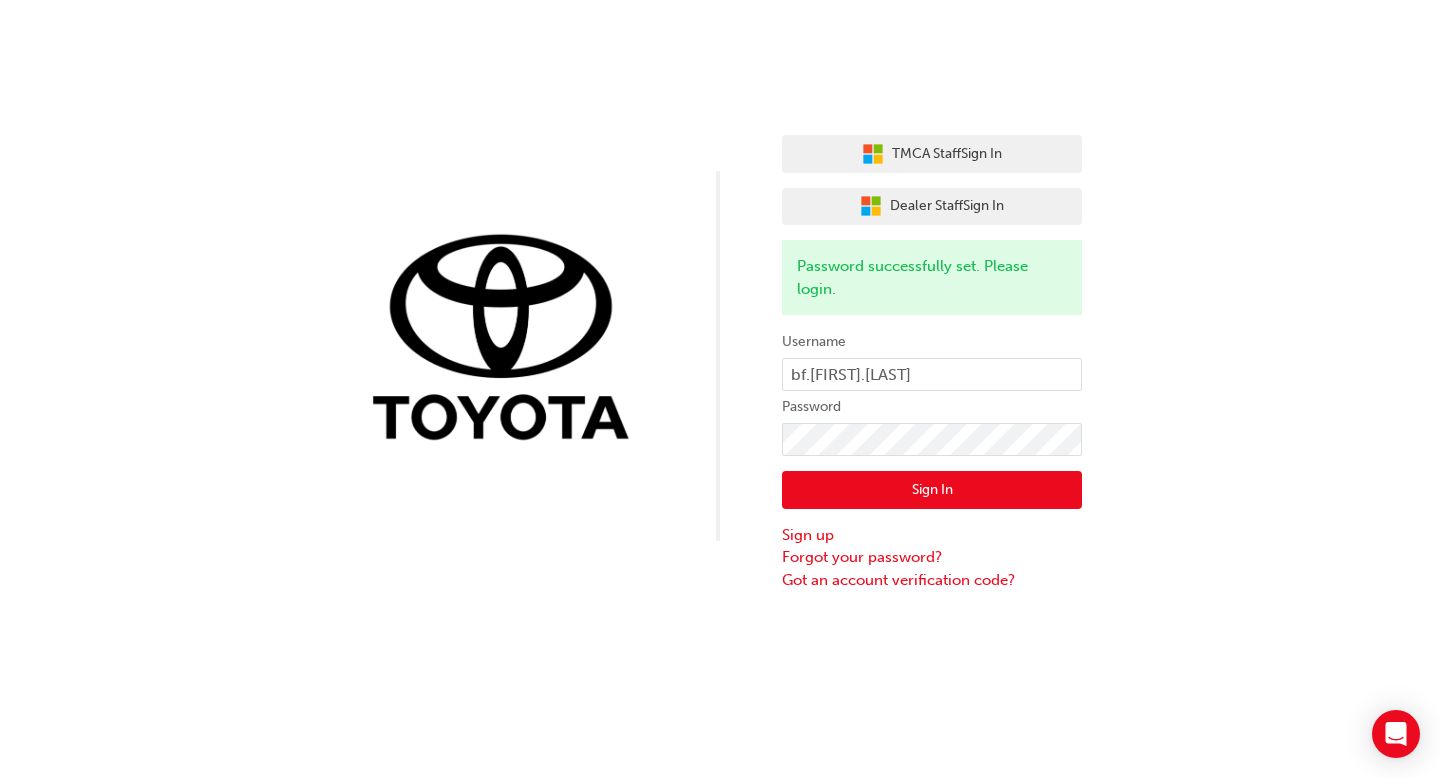 click on "Sign In" at bounding box center (932, 490) 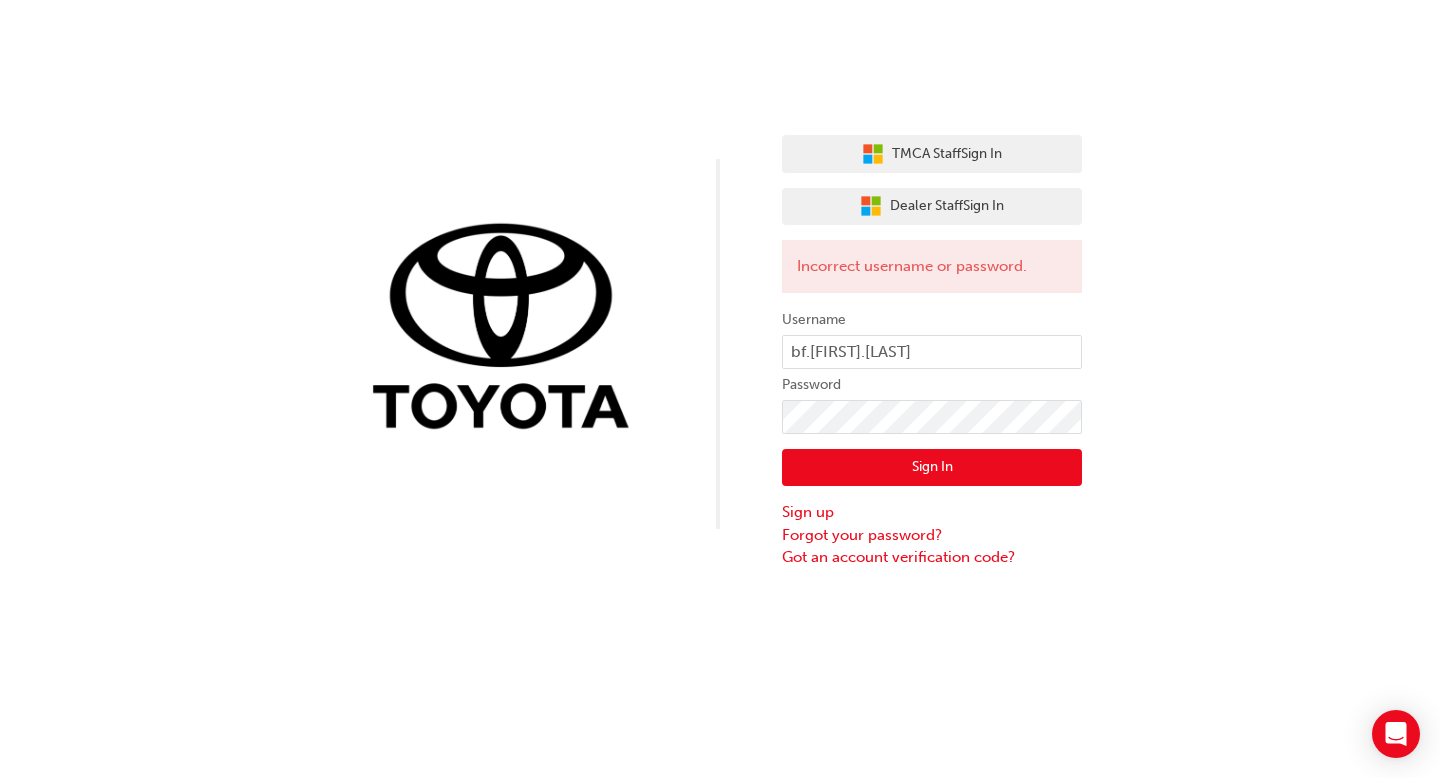 click on "Sign In" at bounding box center [932, 468] 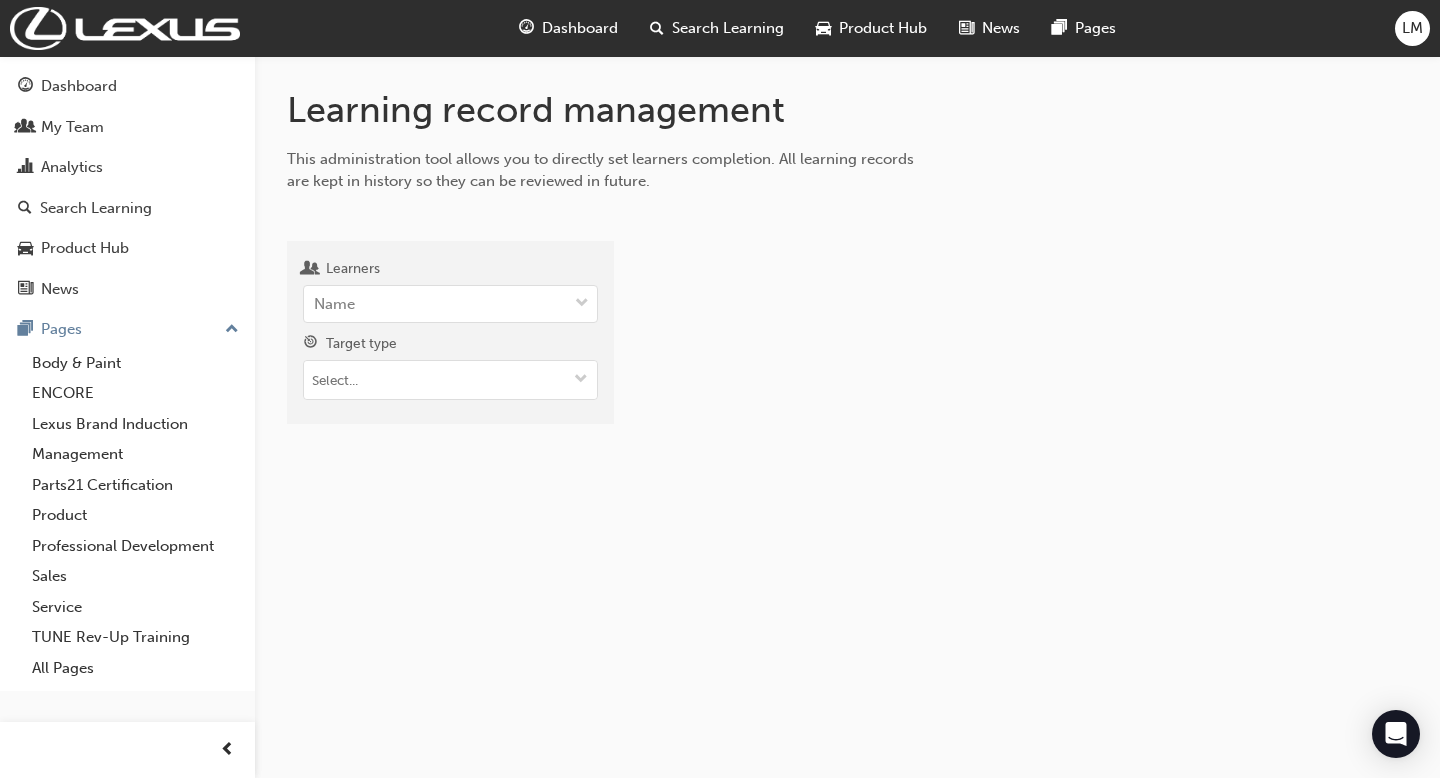 scroll, scrollTop: 0, scrollLeft: 0, axis: both 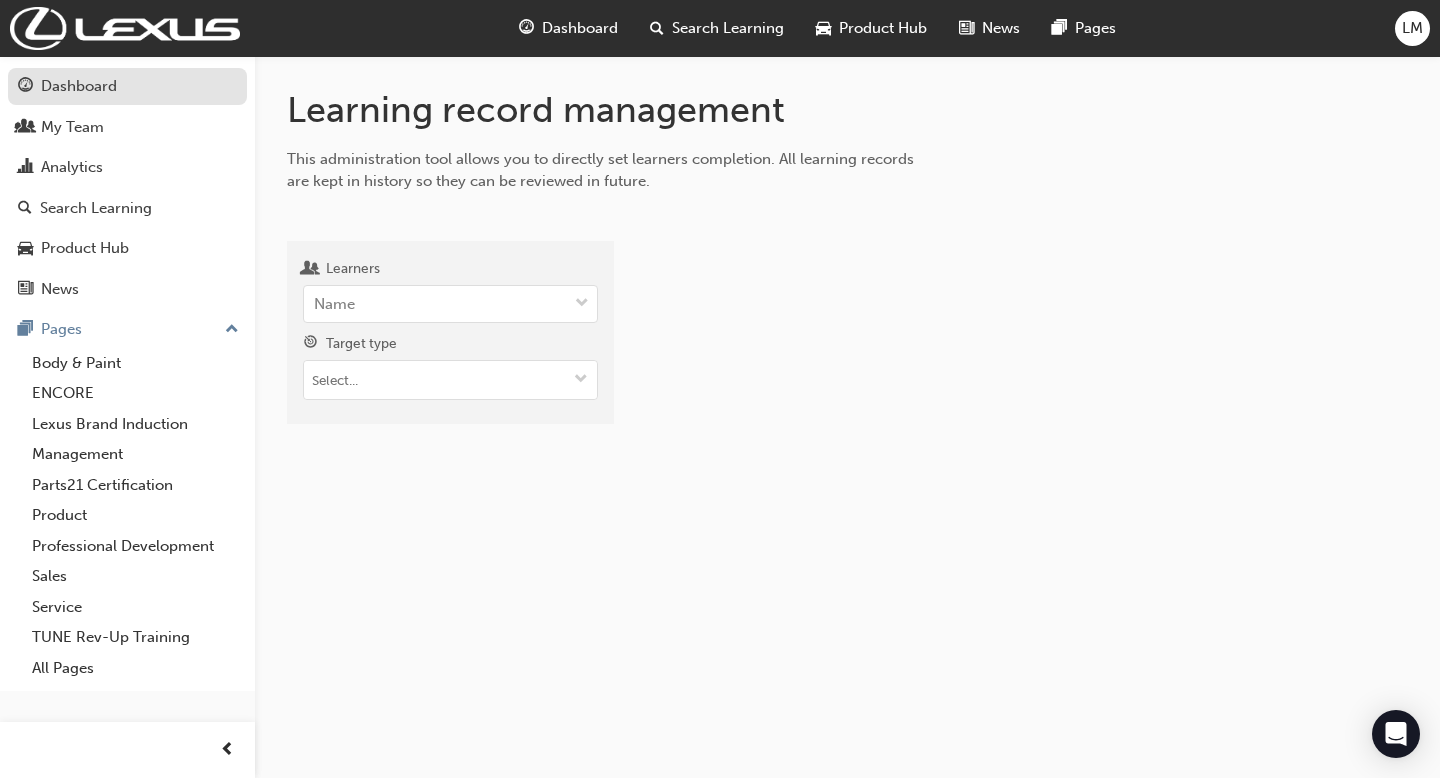 click on "Dashboard" at bounding box center (127, 86) 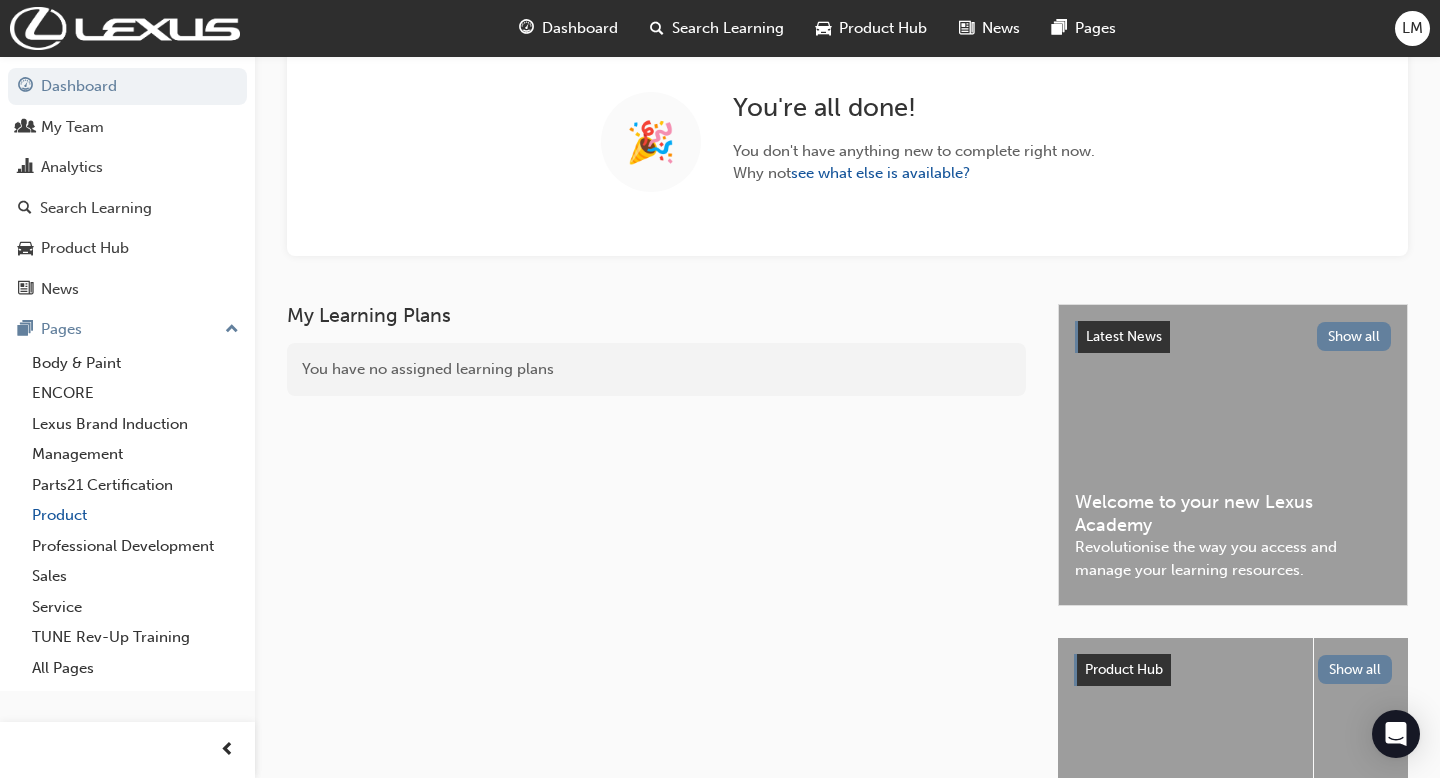 scroll, scrollTop: 0, scrollLeft: 0, axis: both 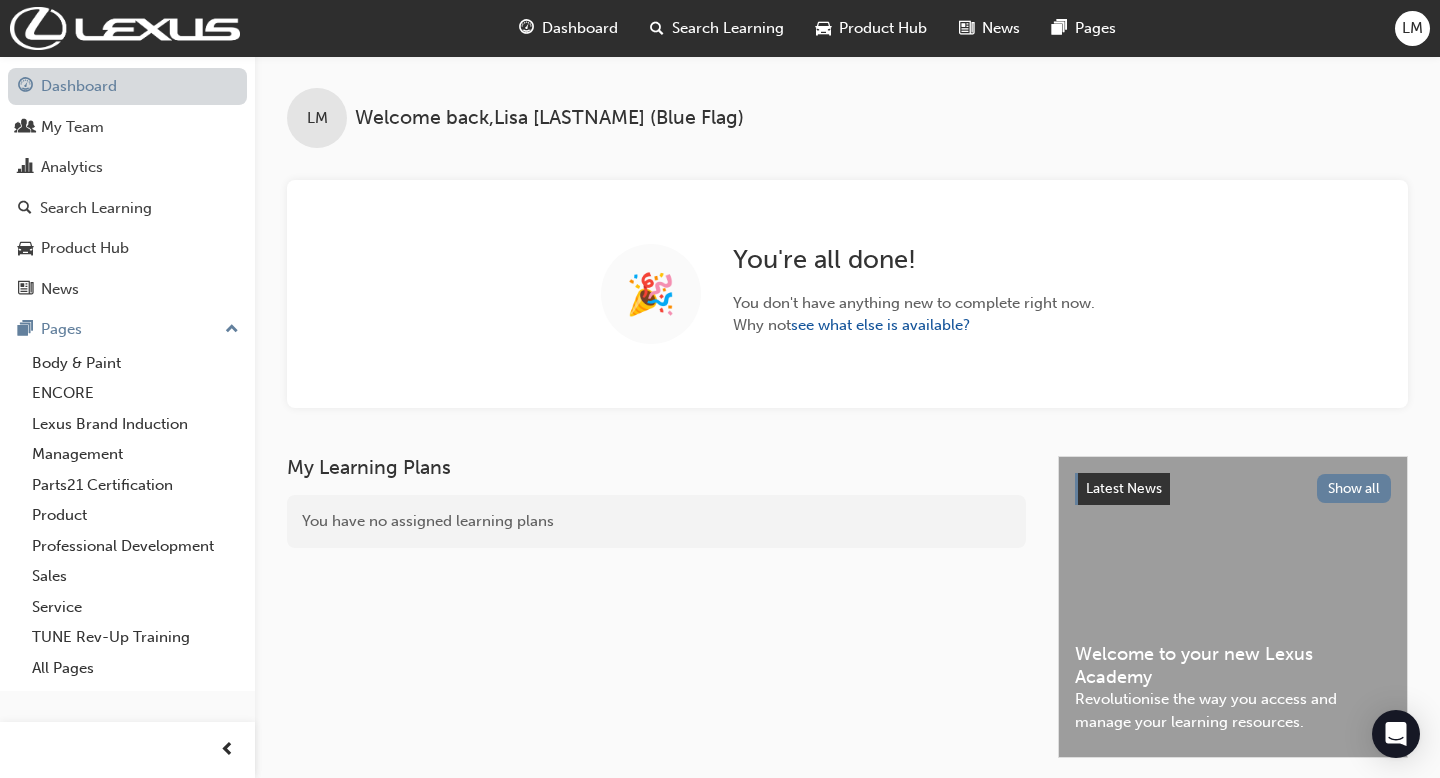 click on "Dashboard" at bounding box center (127, 86) 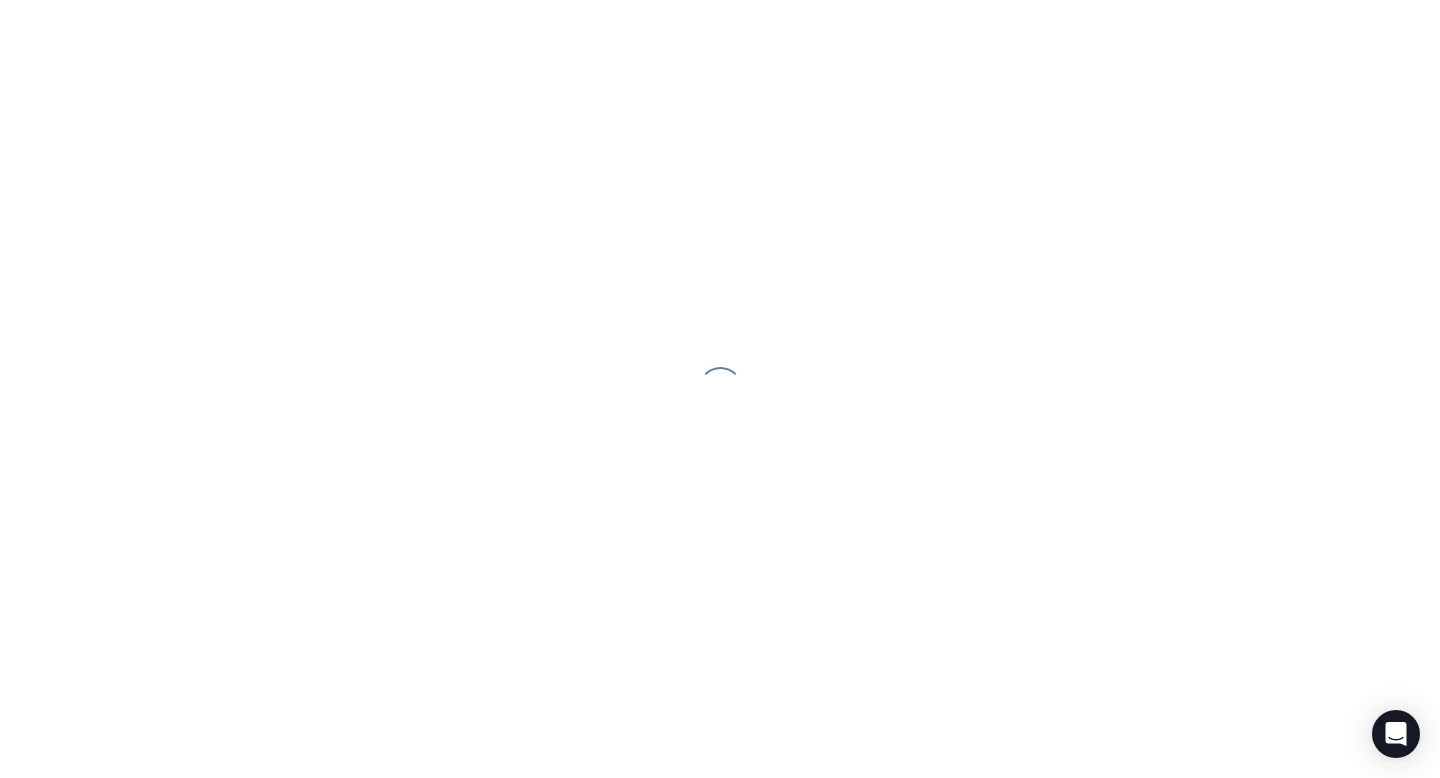 scroll, scrollTop: 0, scrollLeft: 0, axis: both 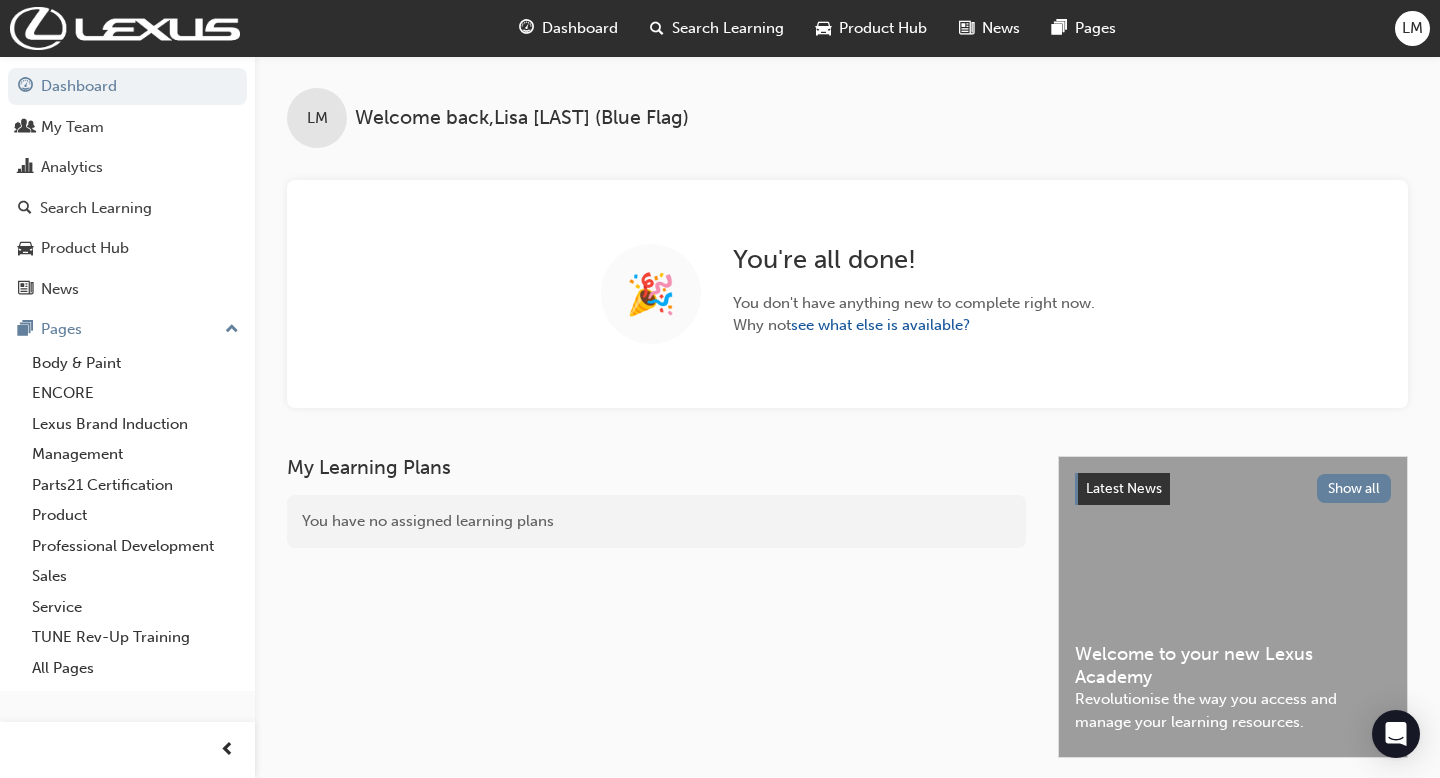 click on "LM" at bounding box center [1412, 28] 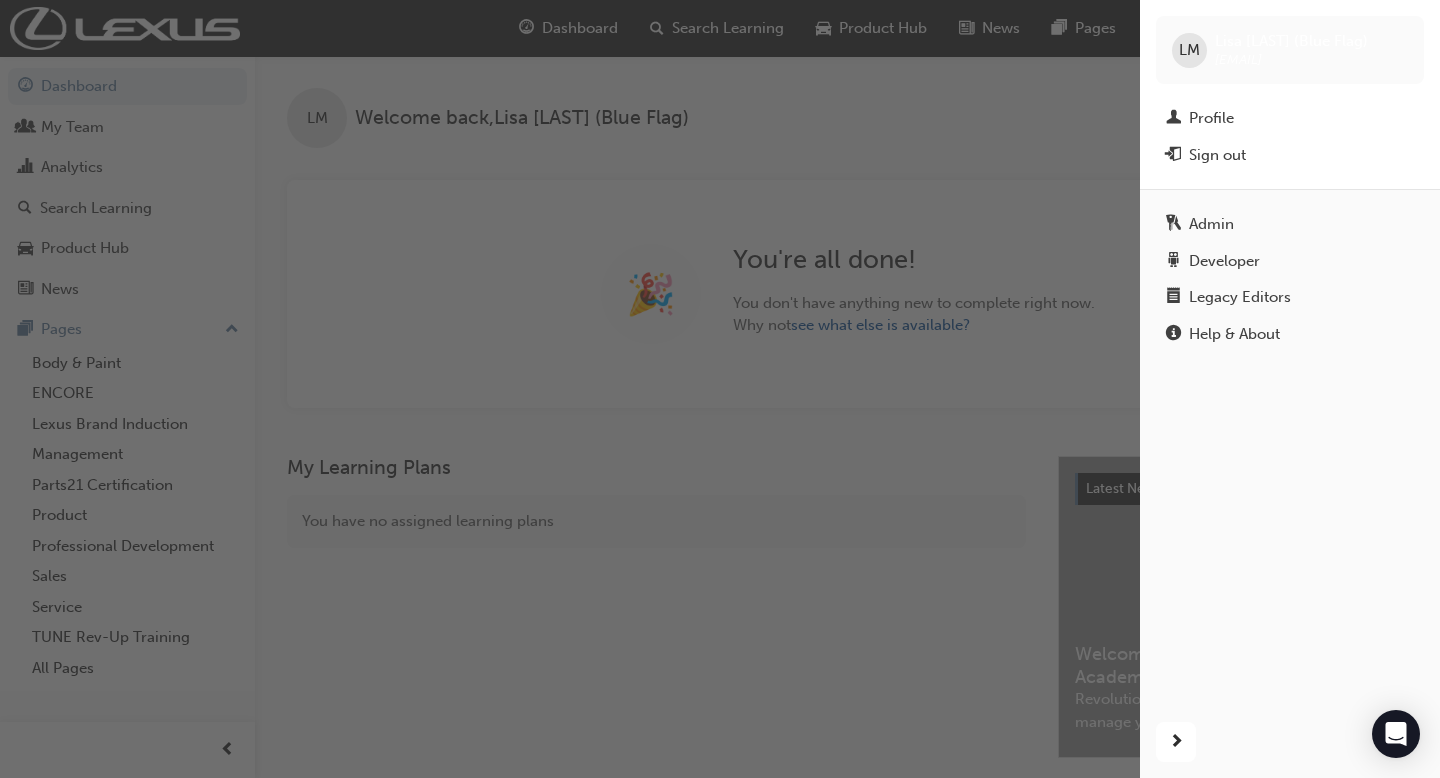 click at bounding box center (570, 389) 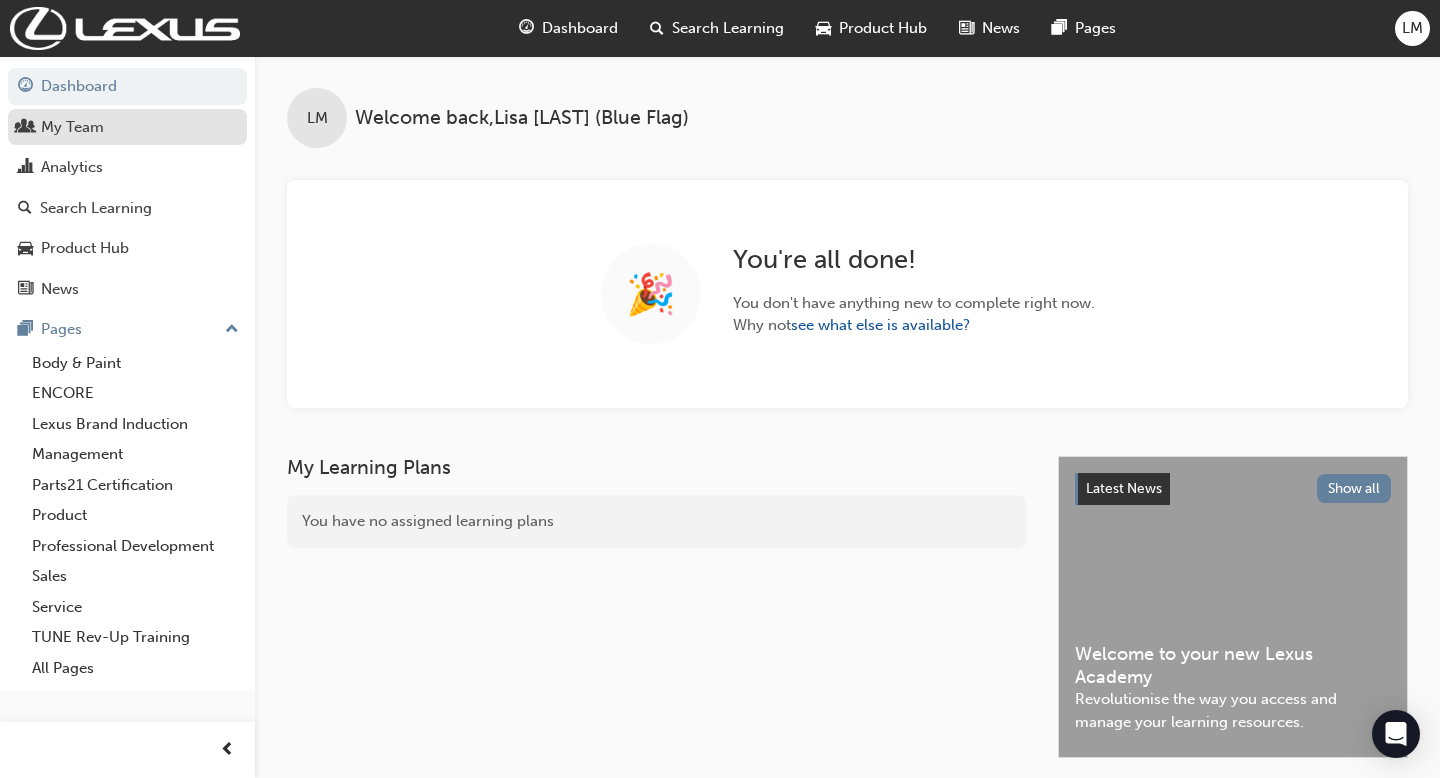 click on "My Team" at bounding box center (72, 127) 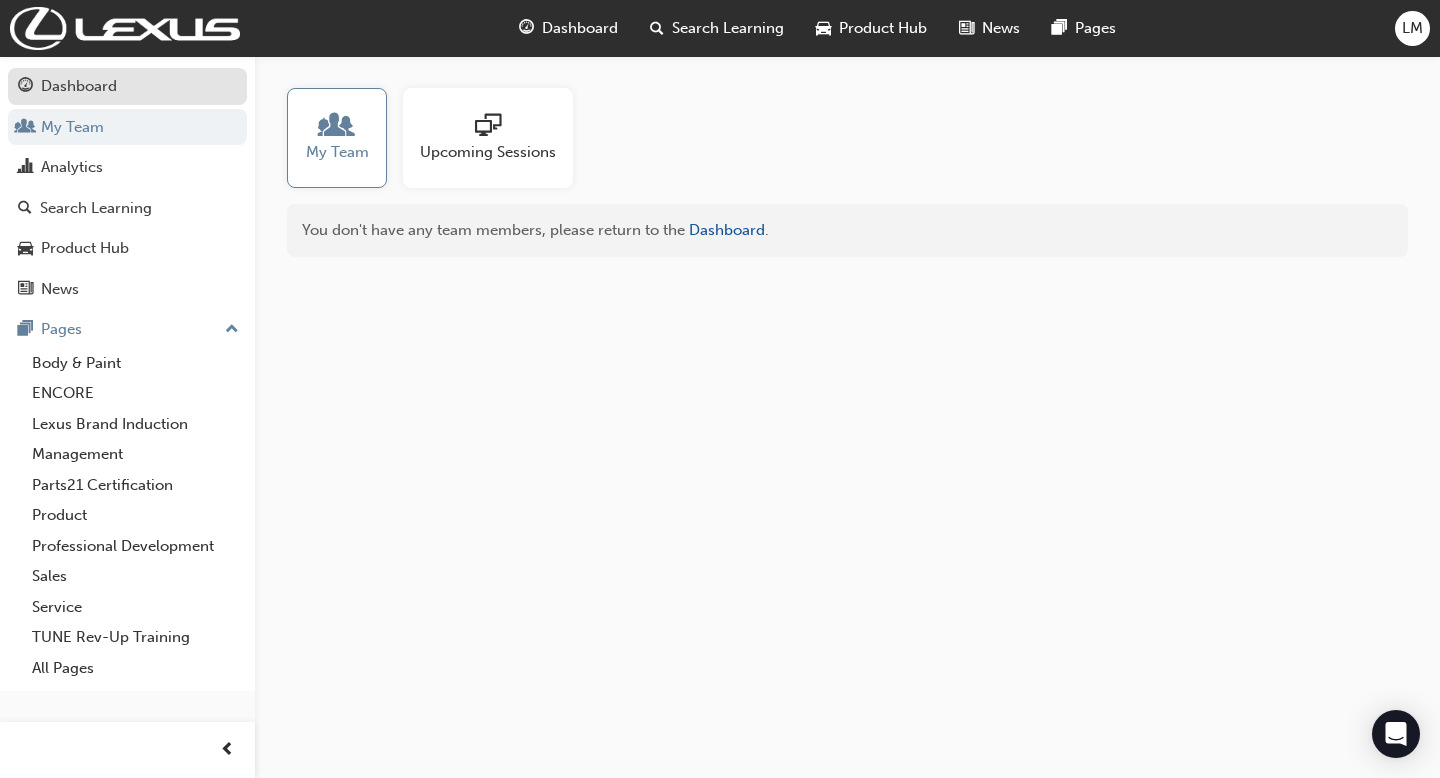 click on "Dashboard" at bounding box center [79, 86] 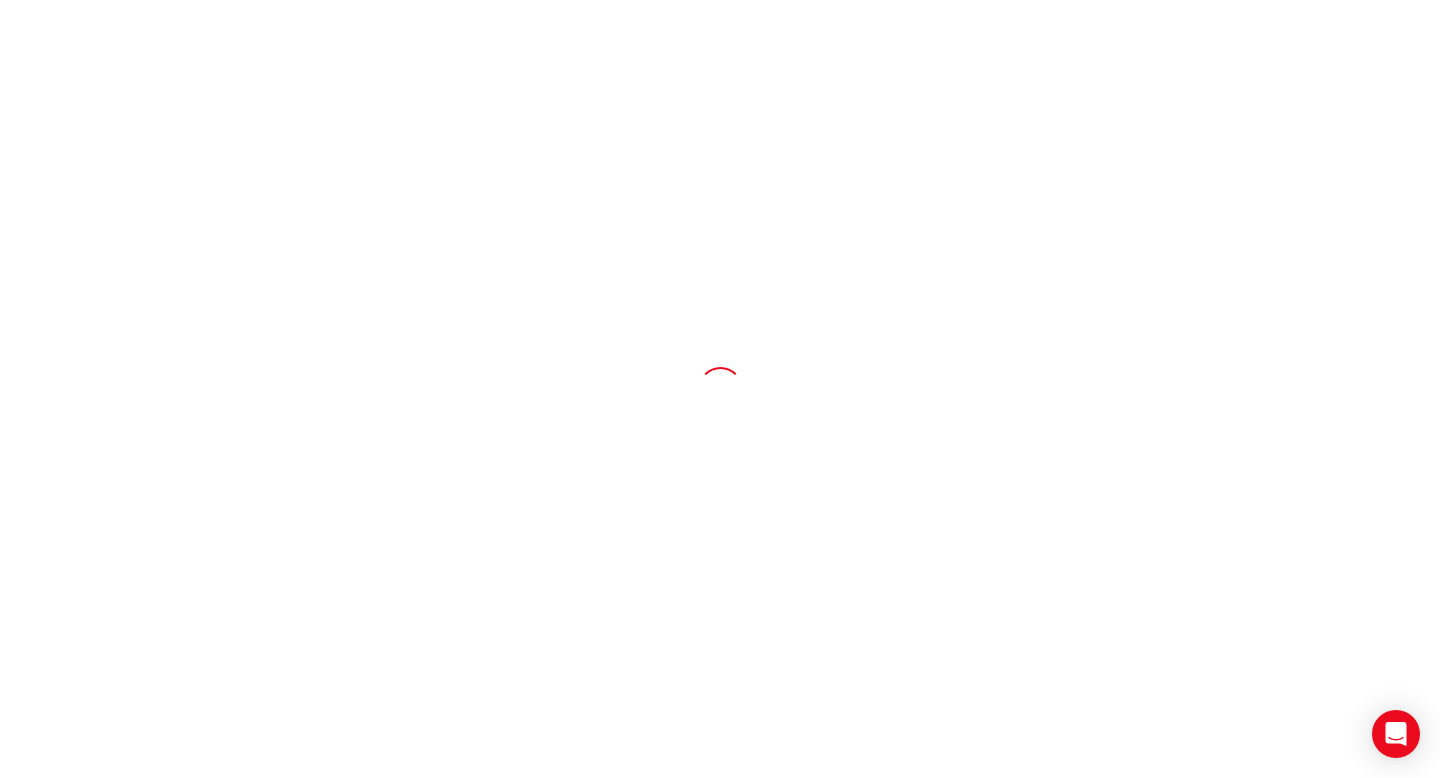 scroll, scrollTop: 0, scrollLeft: 0, axis: both 